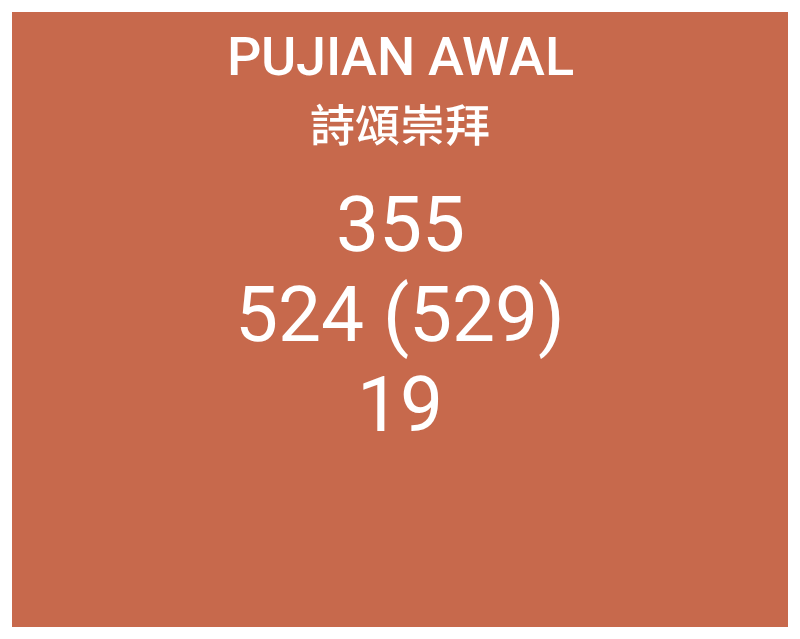 scroll, scrollTop: 0, scrollLeft: 0, axis: both 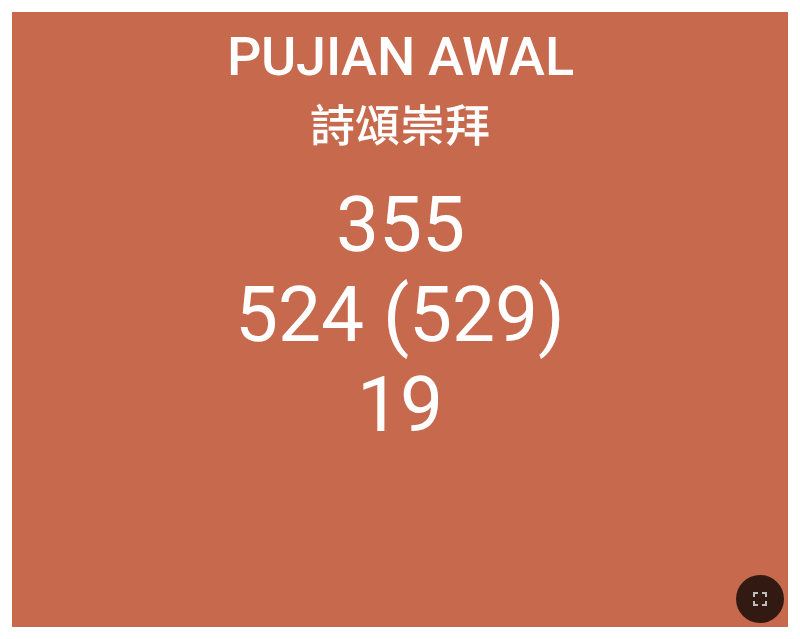 click on "[PHONE]" at bounding box center (400, 390) 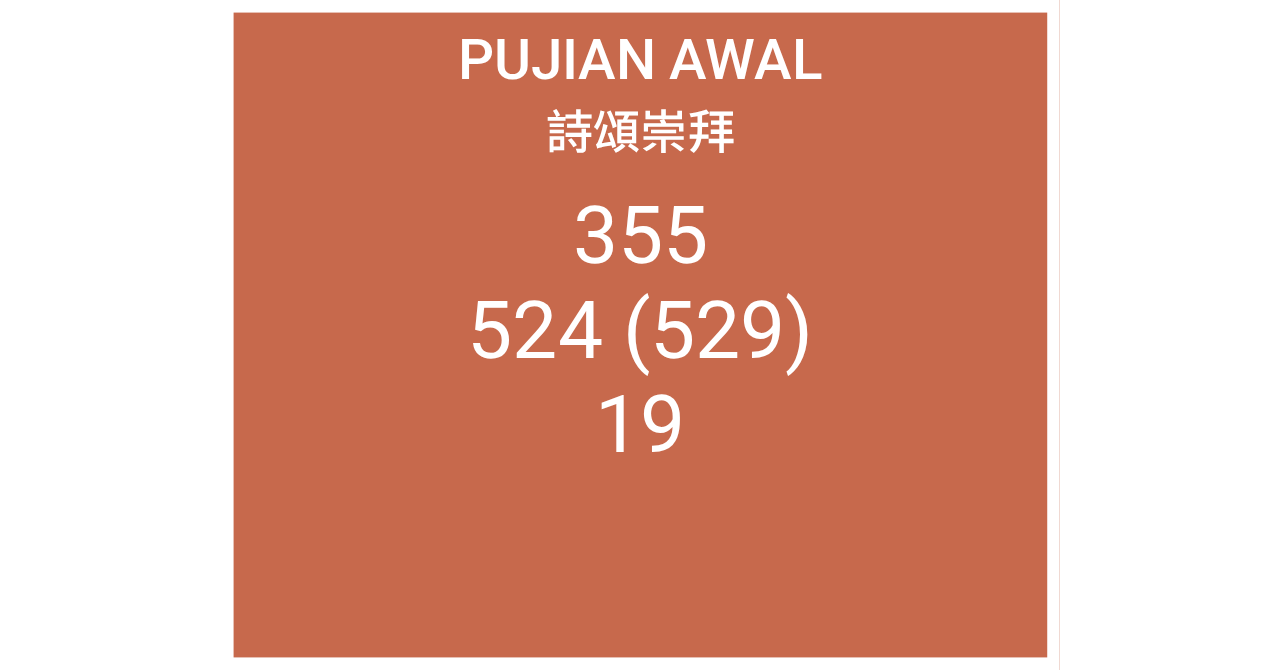 scroll, scrollTop: 0, scrollLeft: 0, axis: both 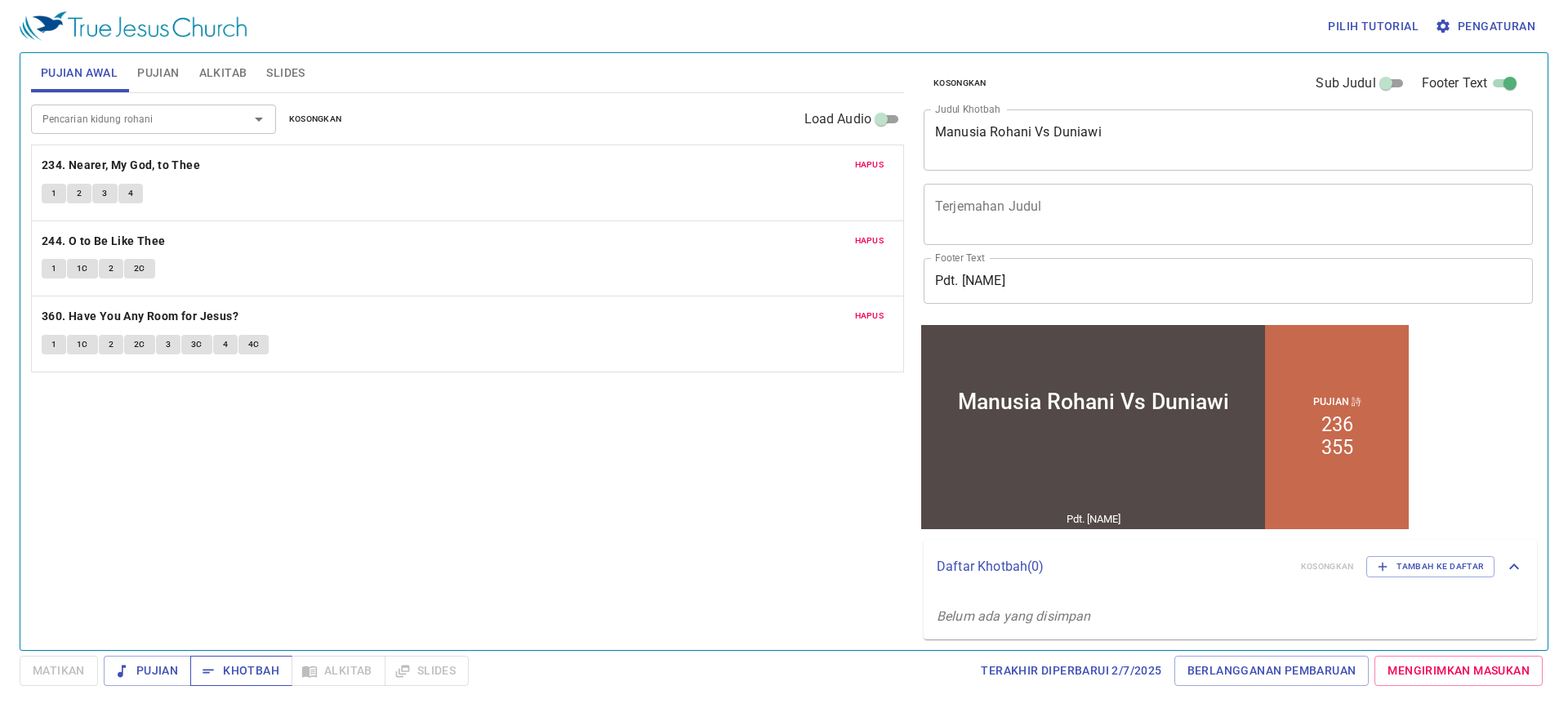 click on "Khotbah" at bounding box center [241, 670] 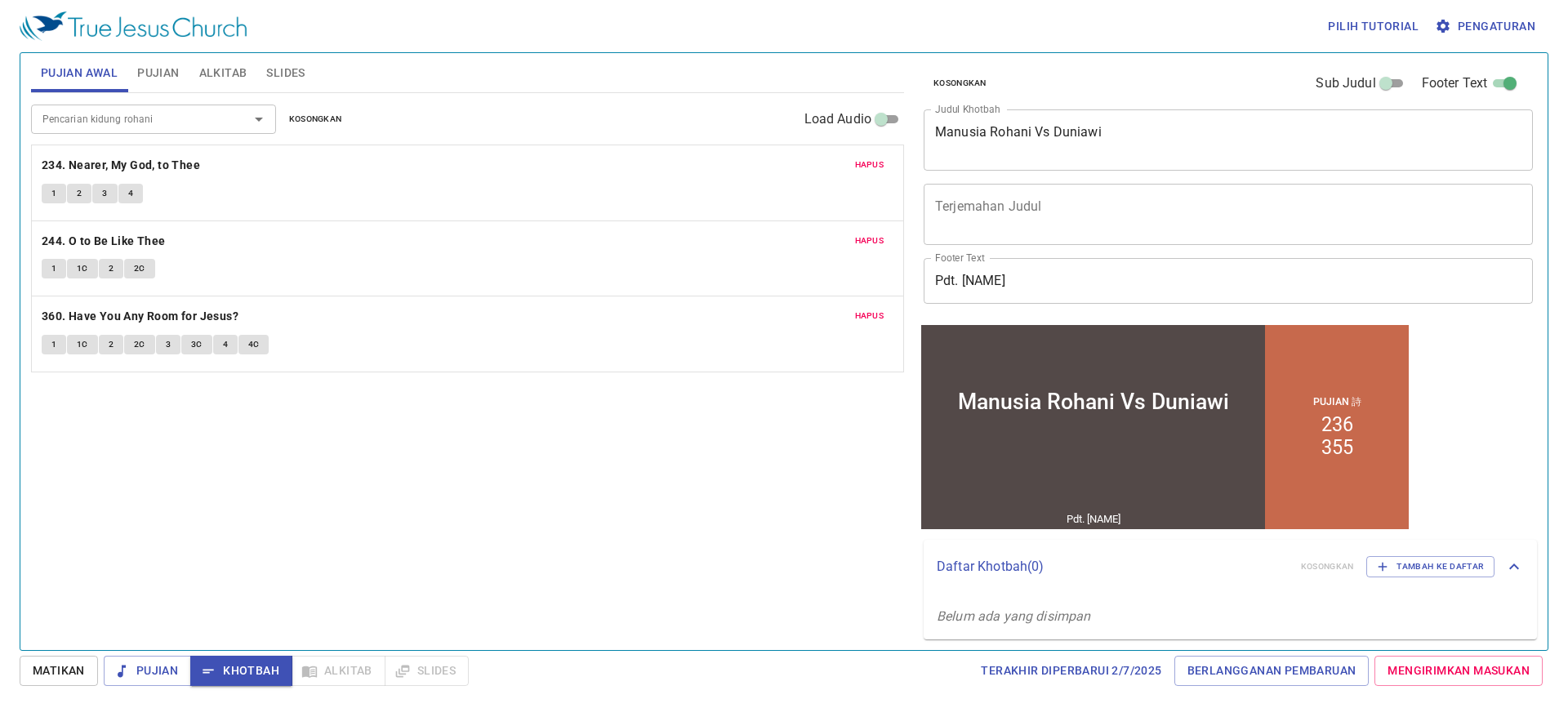 click on "Pujian Khotbah Alkitab Slides" at bounding box center [286, 670] 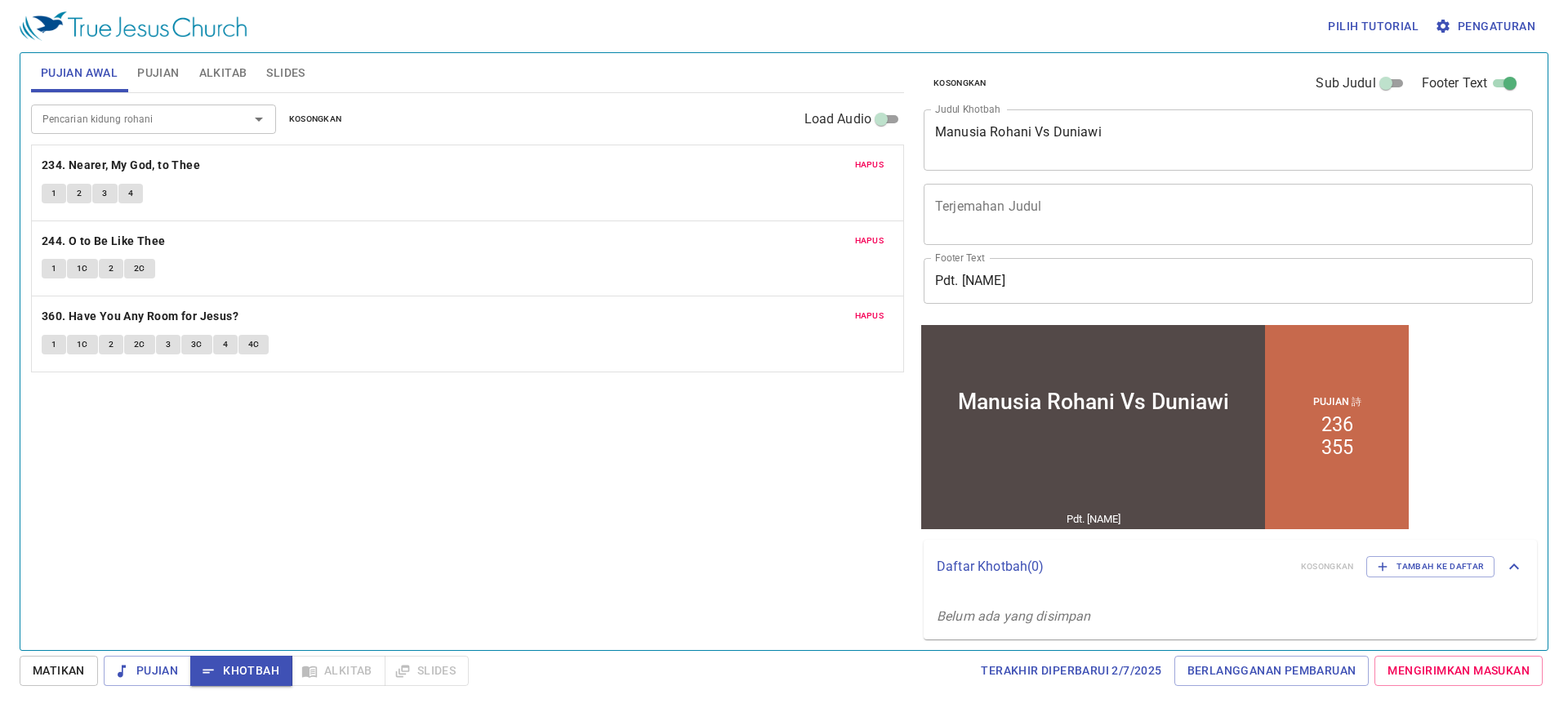 click on "Slides" at bounding box center [285, 73] 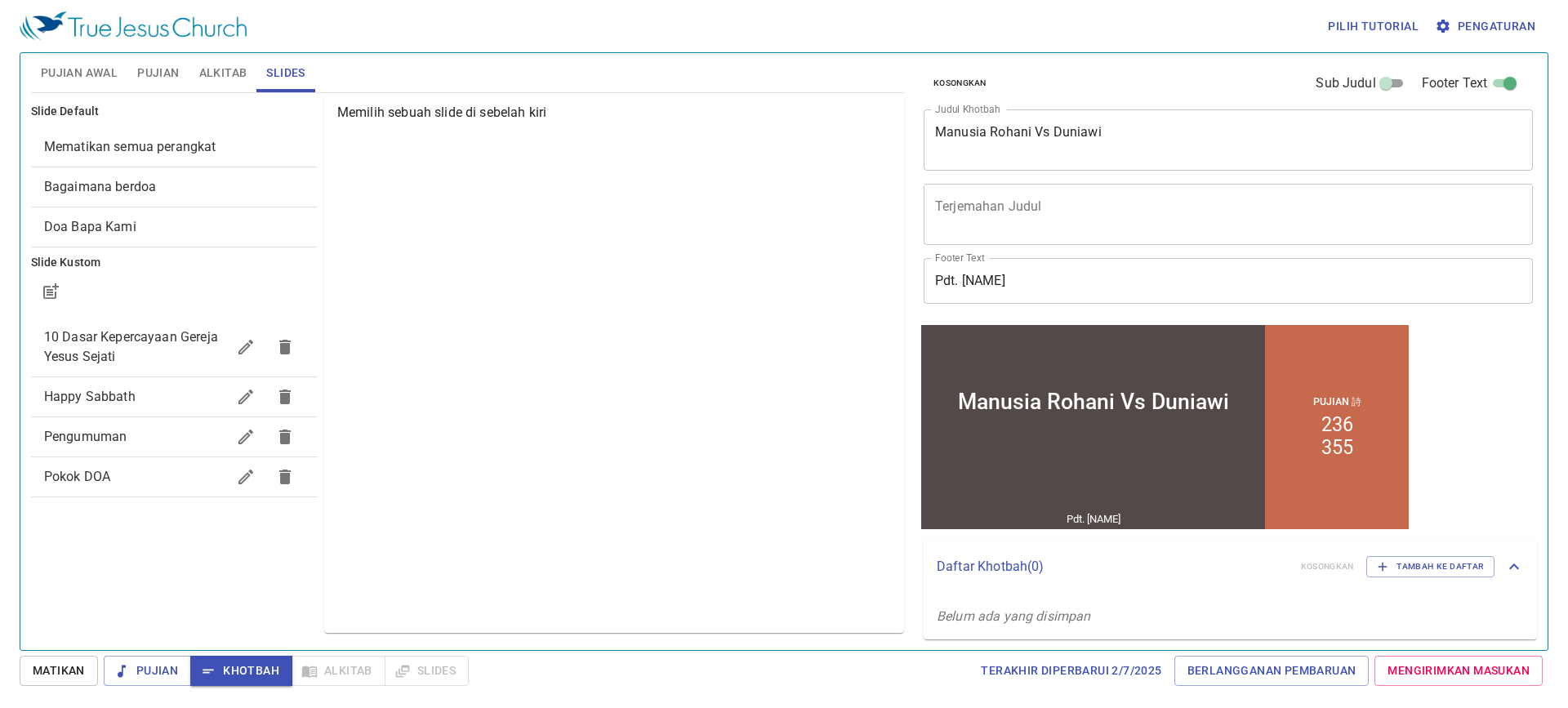 click on "Bagaimana berdoa" at bounding box center (100, 186) 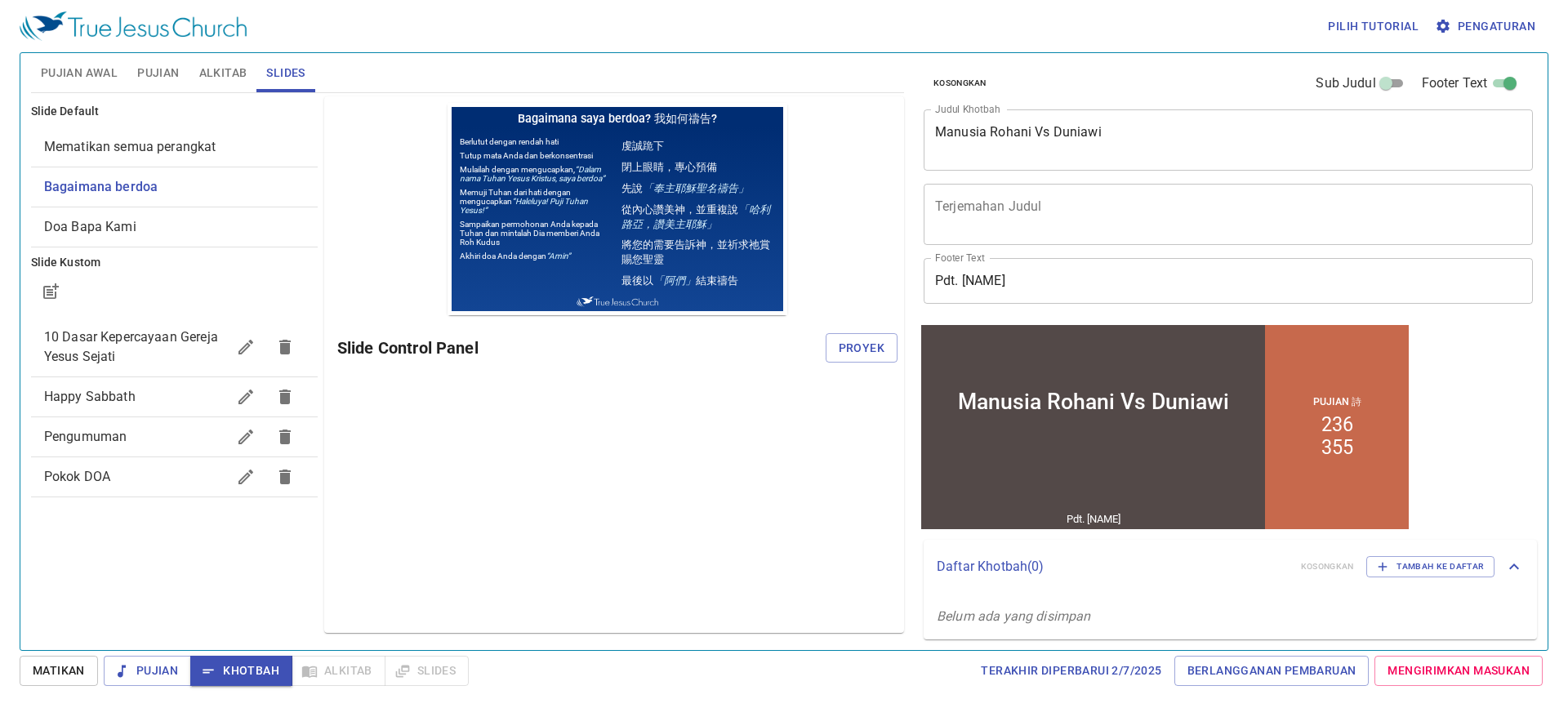 scroll, scrollTop: 0, scrollLeft: 0, axis: both 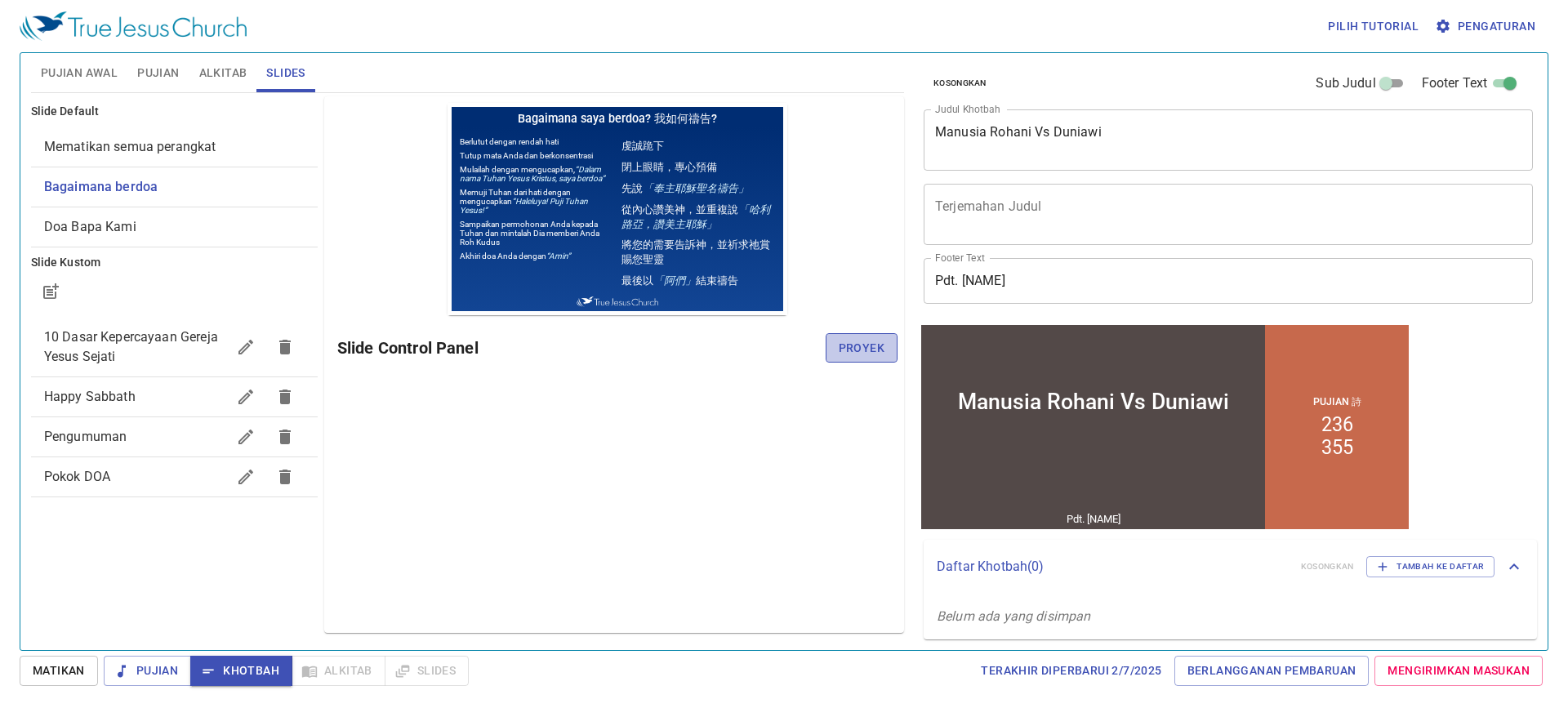 click on "Proyek" at bounding box center (862, 348) 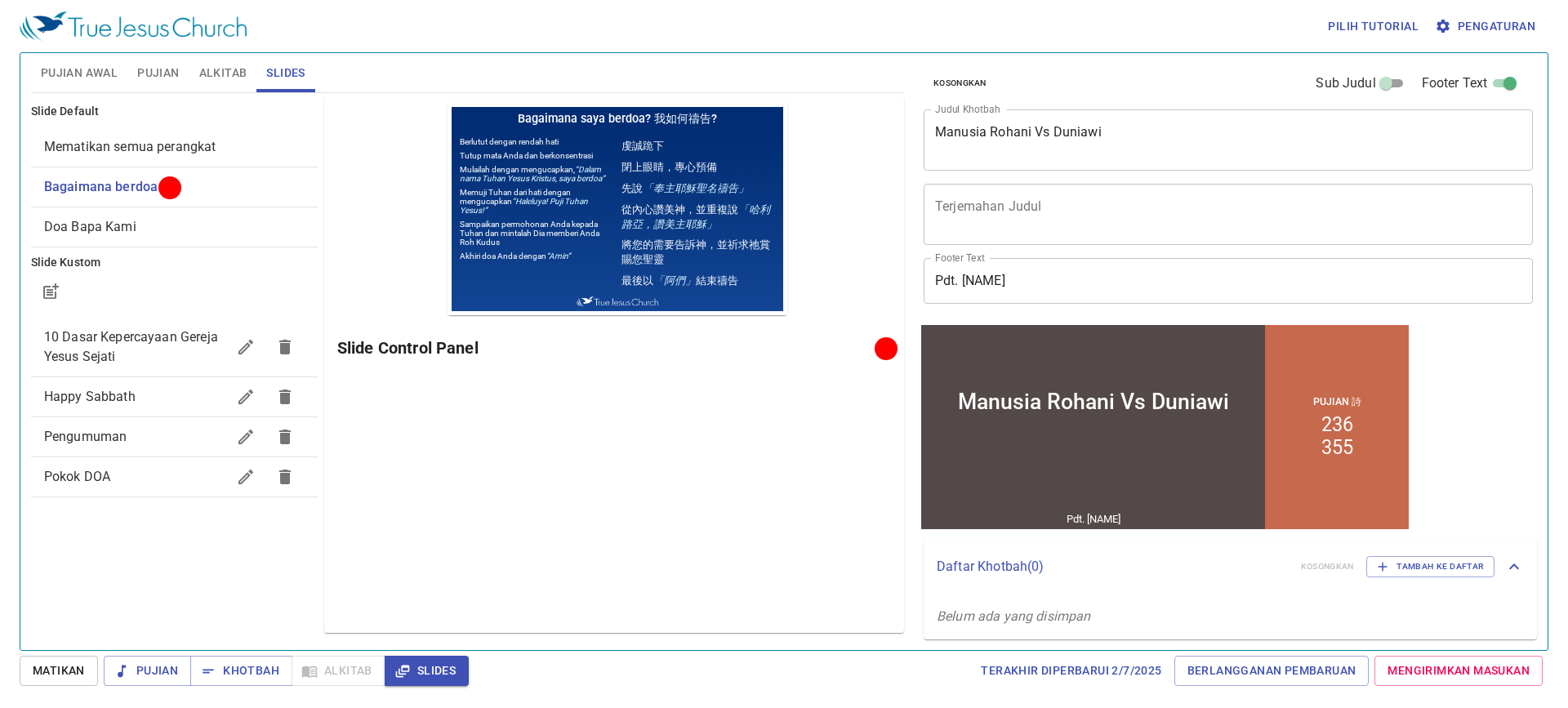 click on "Slide Control Panel" at bounding box center [608, 348] 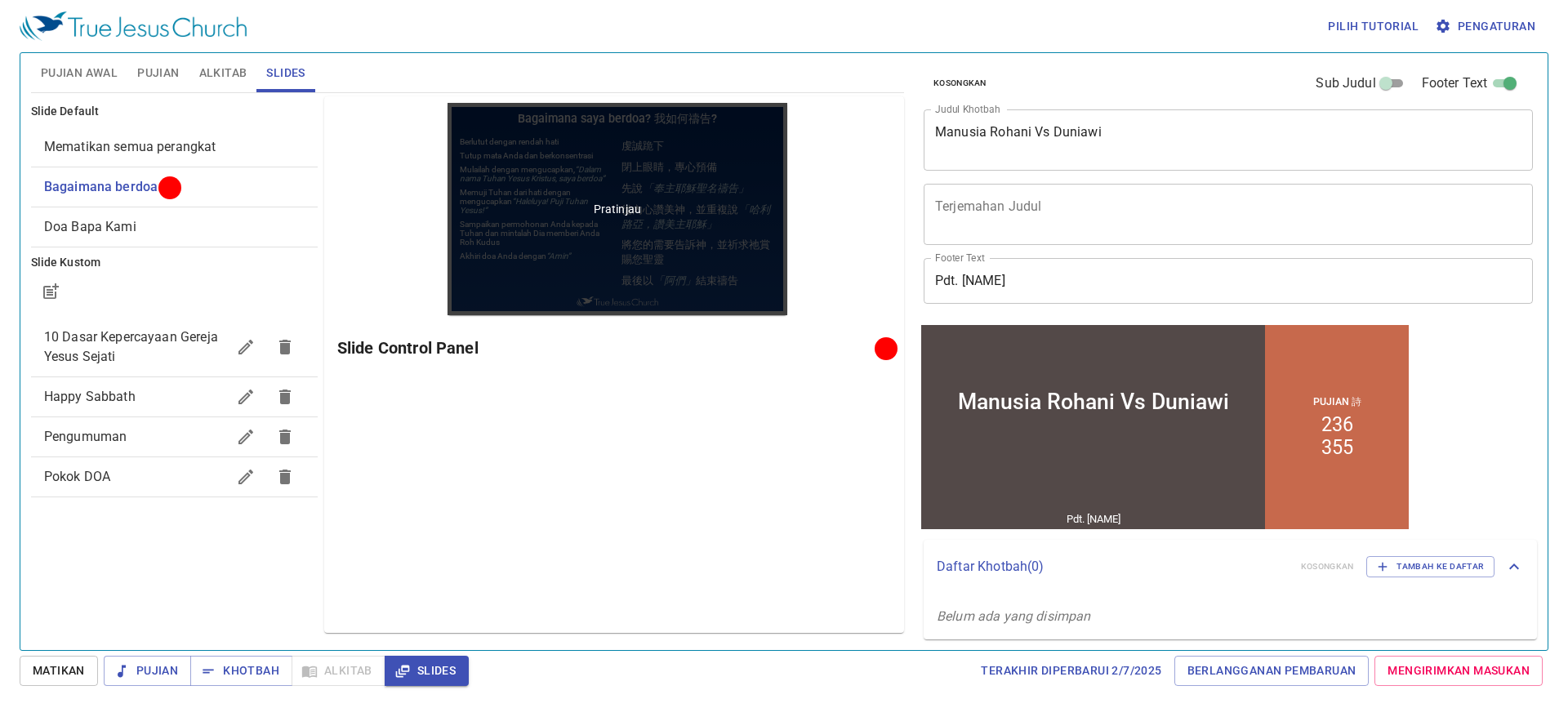 click on "Pratinjau" at bounding box center [617, 209] 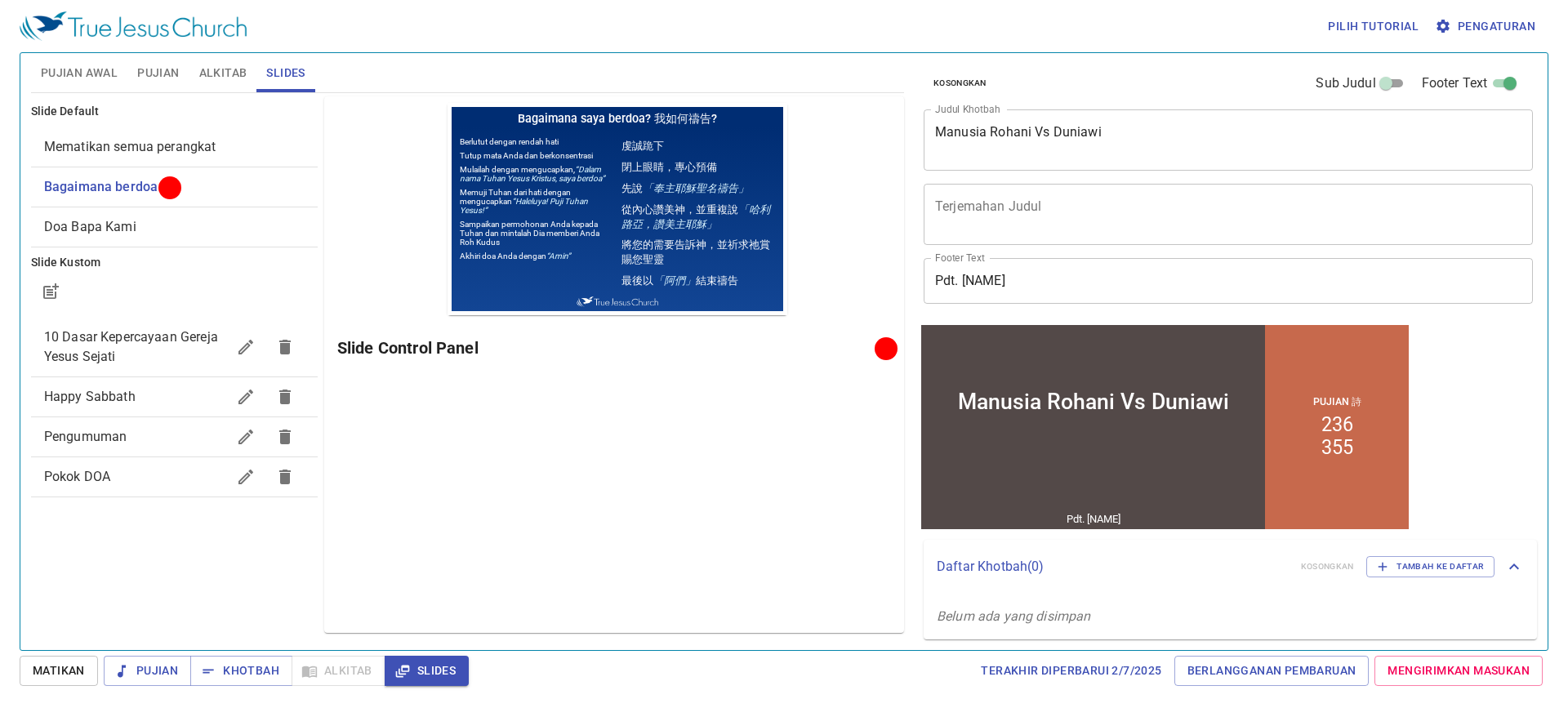 click on "Slides" at bounding box center (426, 670) 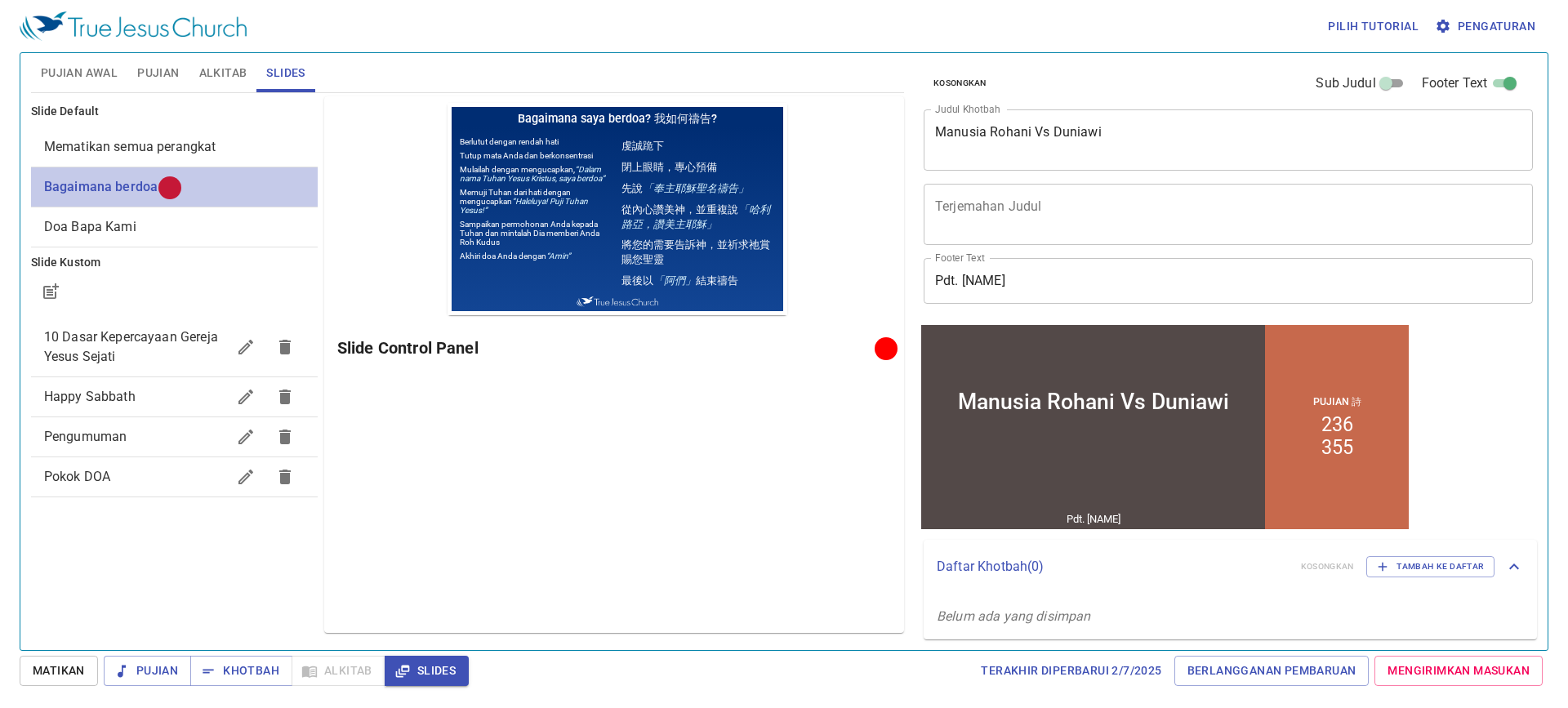 click on "Bagaimana berdoa" at bounding box center [100, 186] 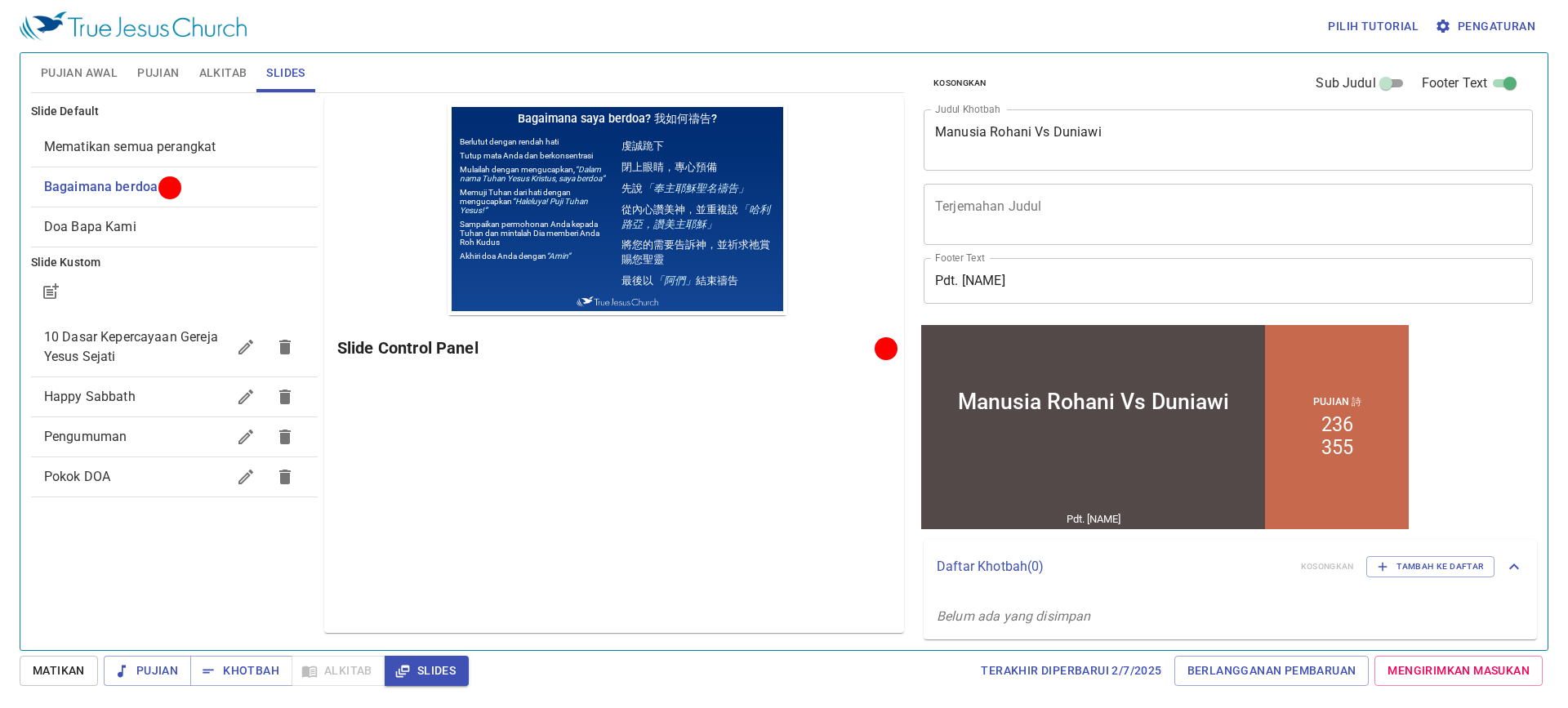 click on "Happy Sabbath" at bounding box center (90, 396) 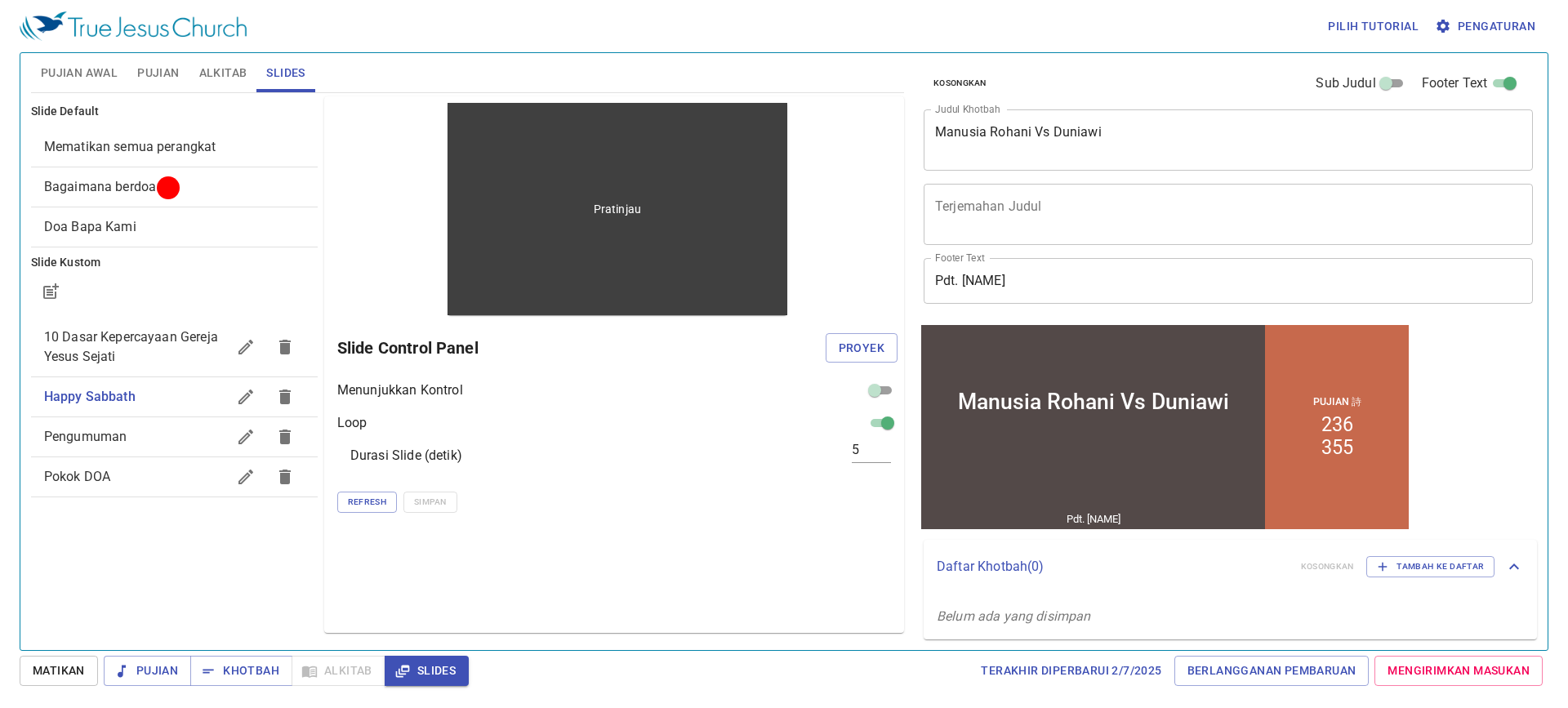 click on "Pratinjau" at bounding box center [617, 209] 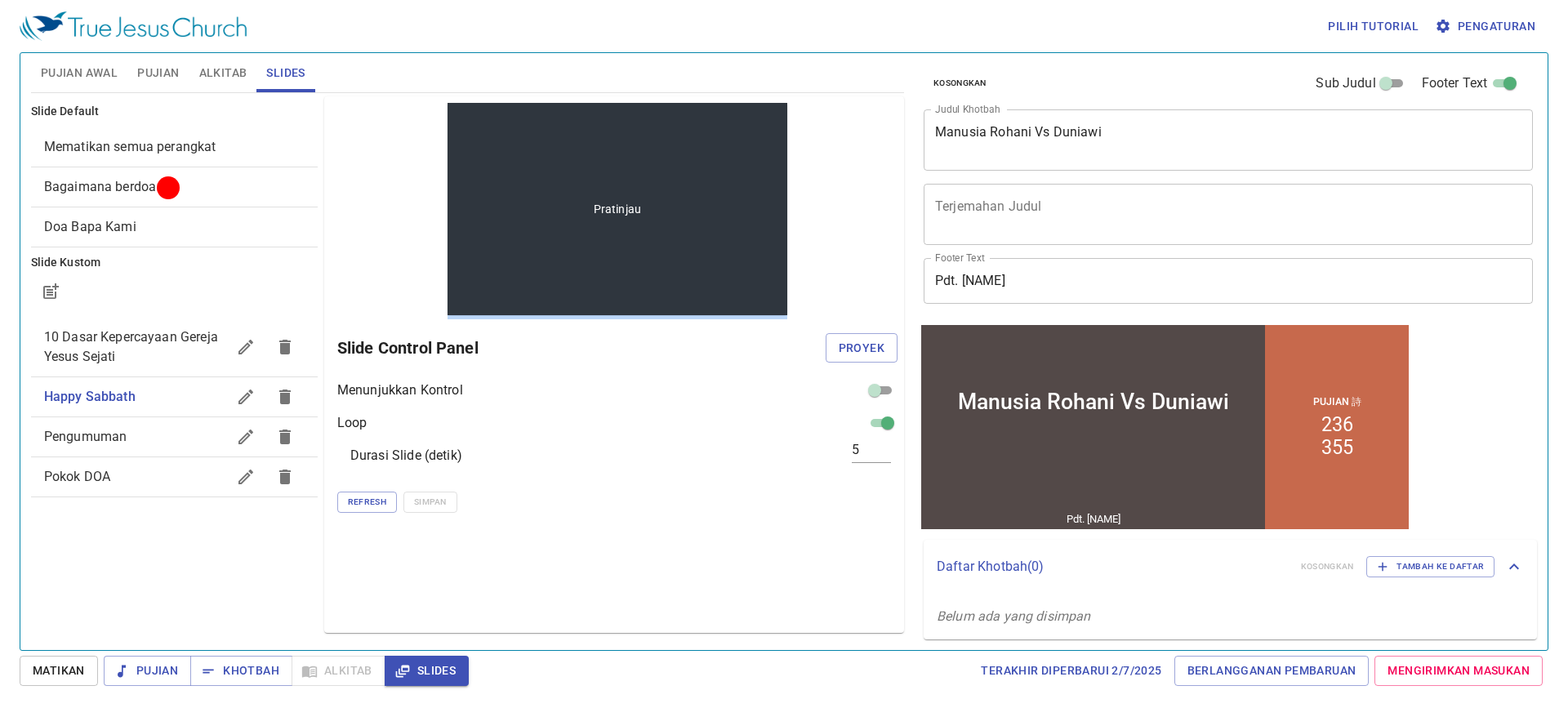 click on "Pratinjau" at bounding box center (617, 209) 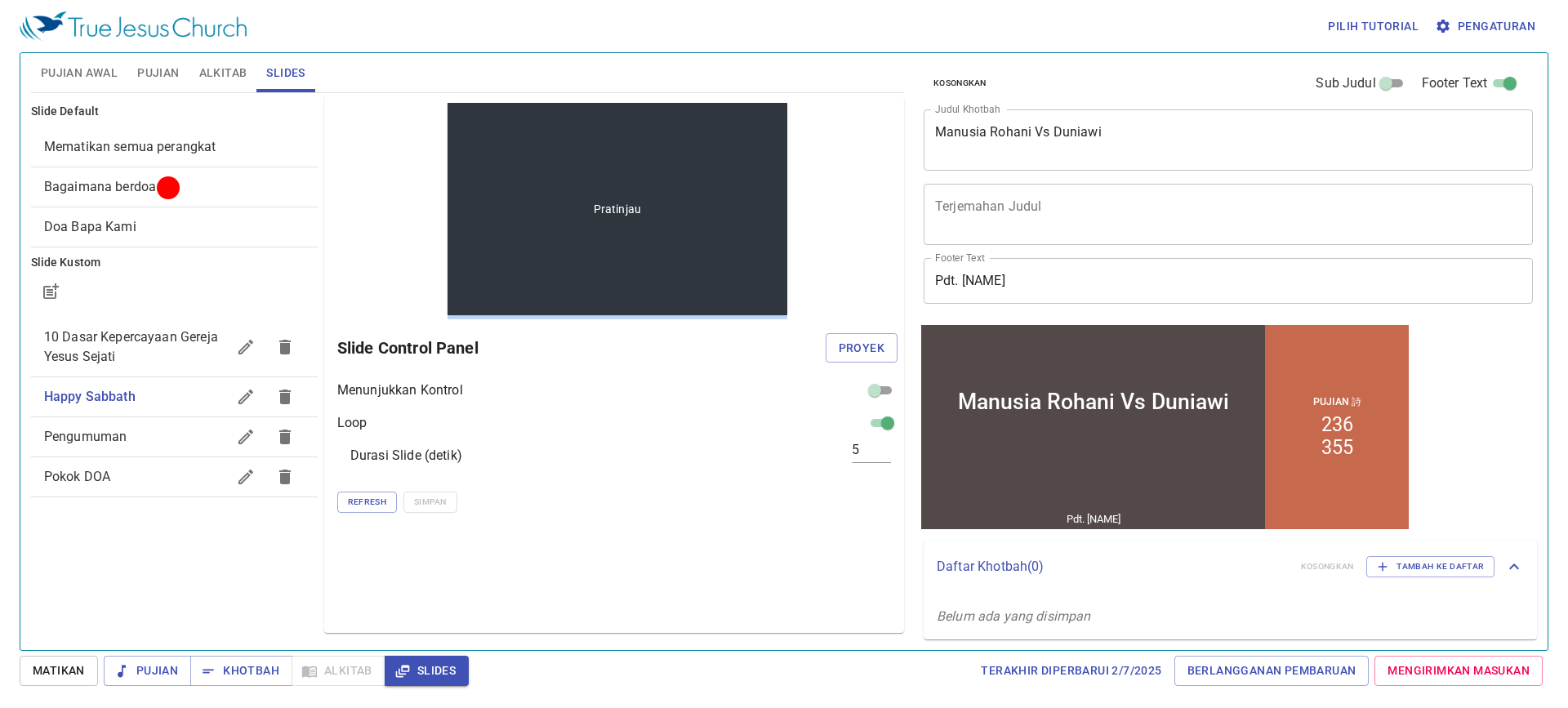 click on "Pratinjau" at bounding box center (617, 209) 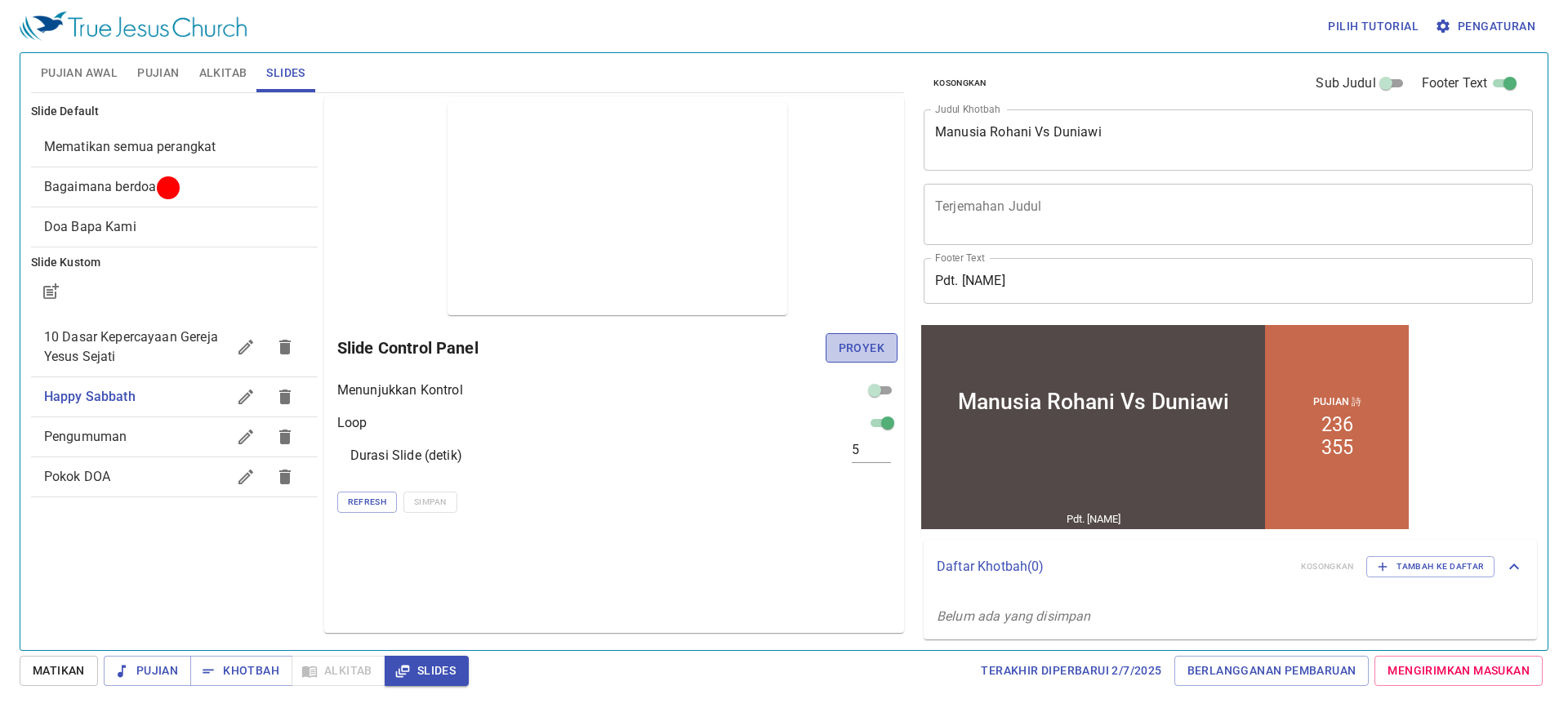 click on "Proyek" at bounding box center [862, 348] 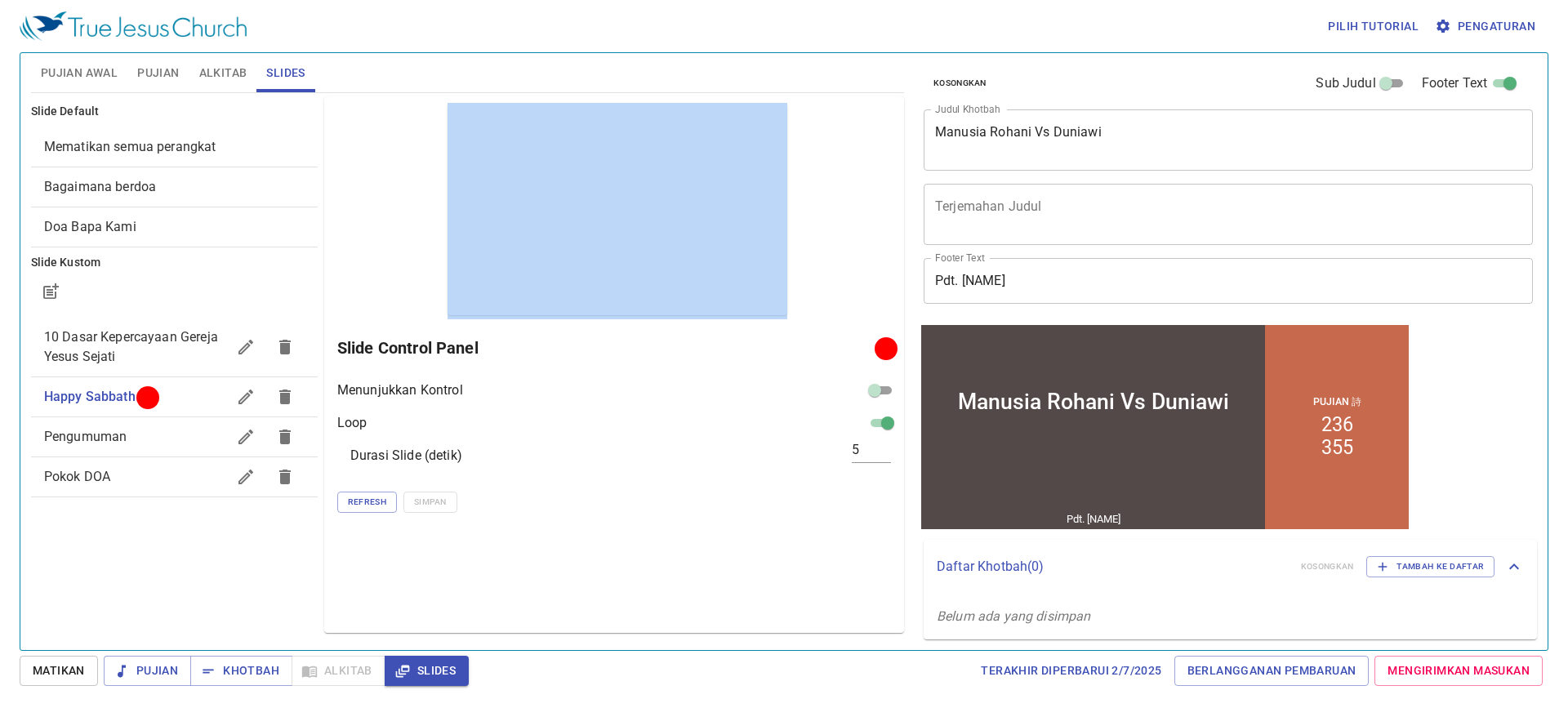 drag, startPoint x: 612, startPoint y: 241, endPoint x: 791, endPoint y: 285, distance: 184.32851 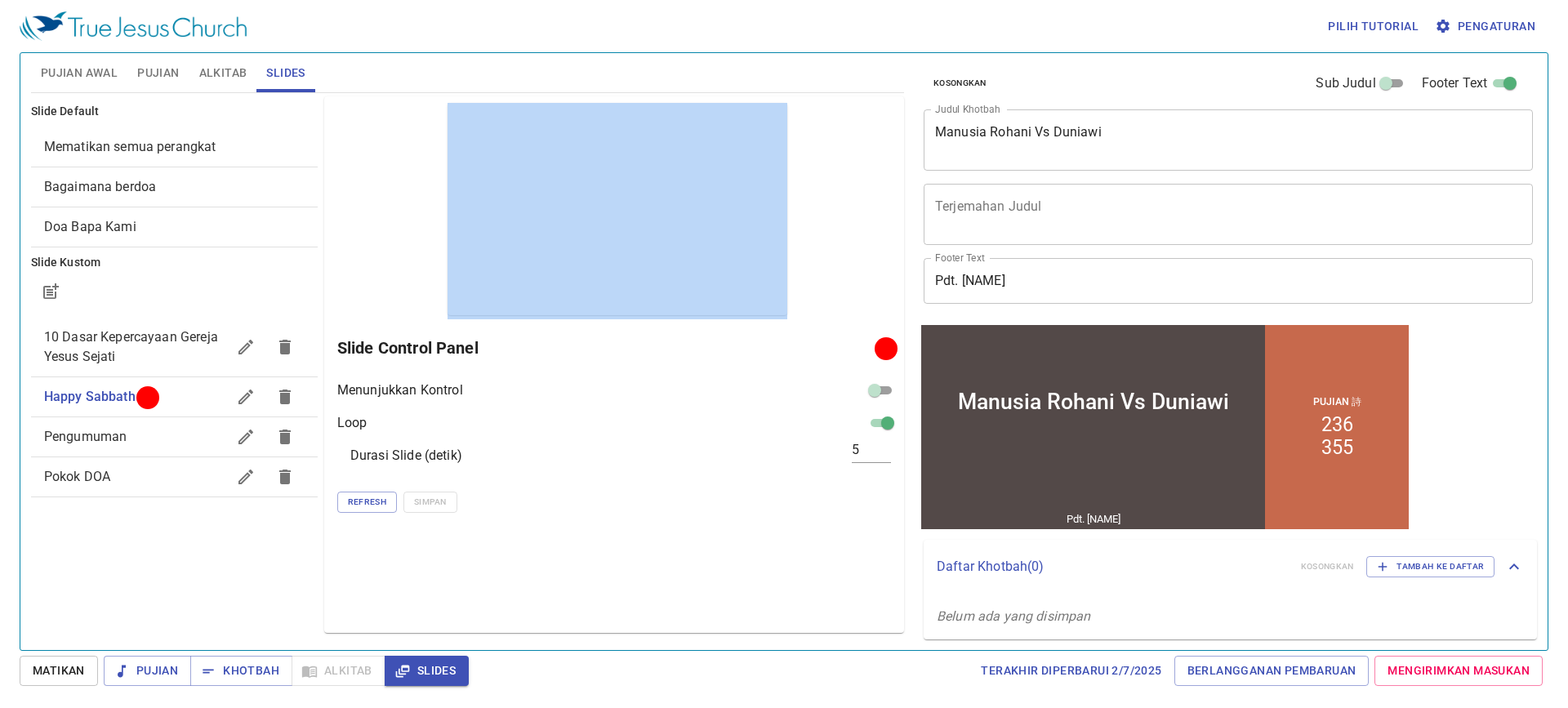 click on "Pratinjau Slide Control Panel Menunjukkan Kontrol Loop Durasi Slide (detik) 5 Refresh Simpan" at bounding box center [614, 364] 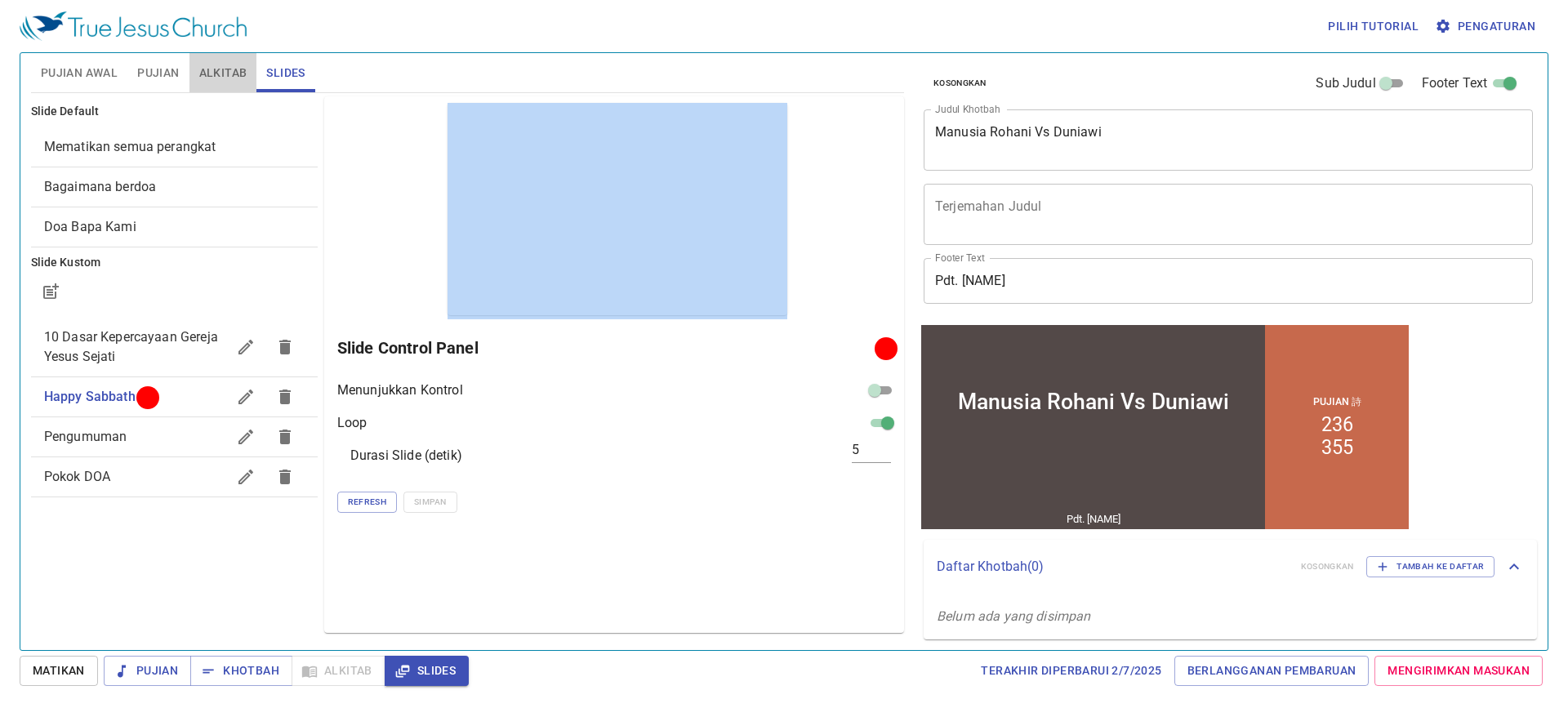 click on "Alkitab" at bounding box center [223, 73] 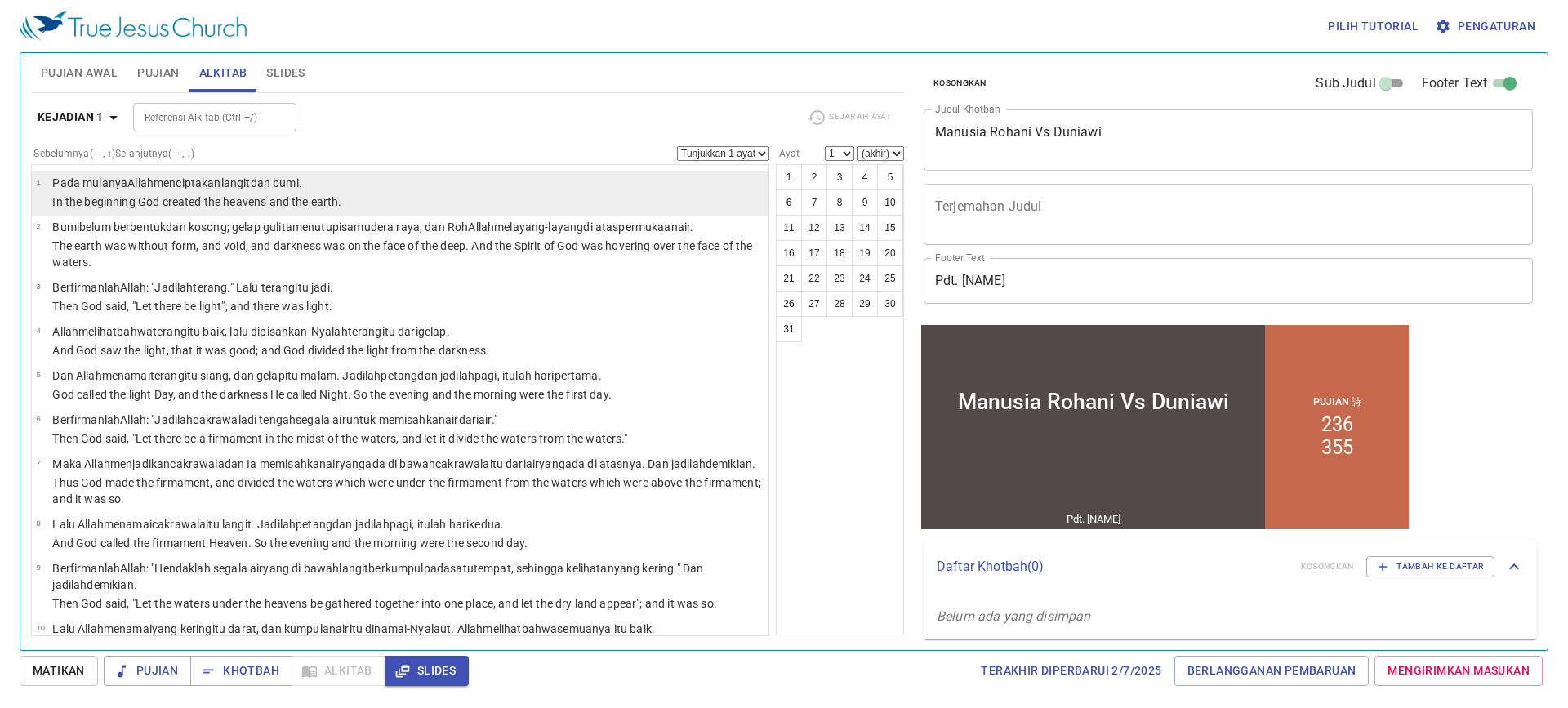 click on "menciptakan  langit  dan bumi ." at bounding box center [228, 183] 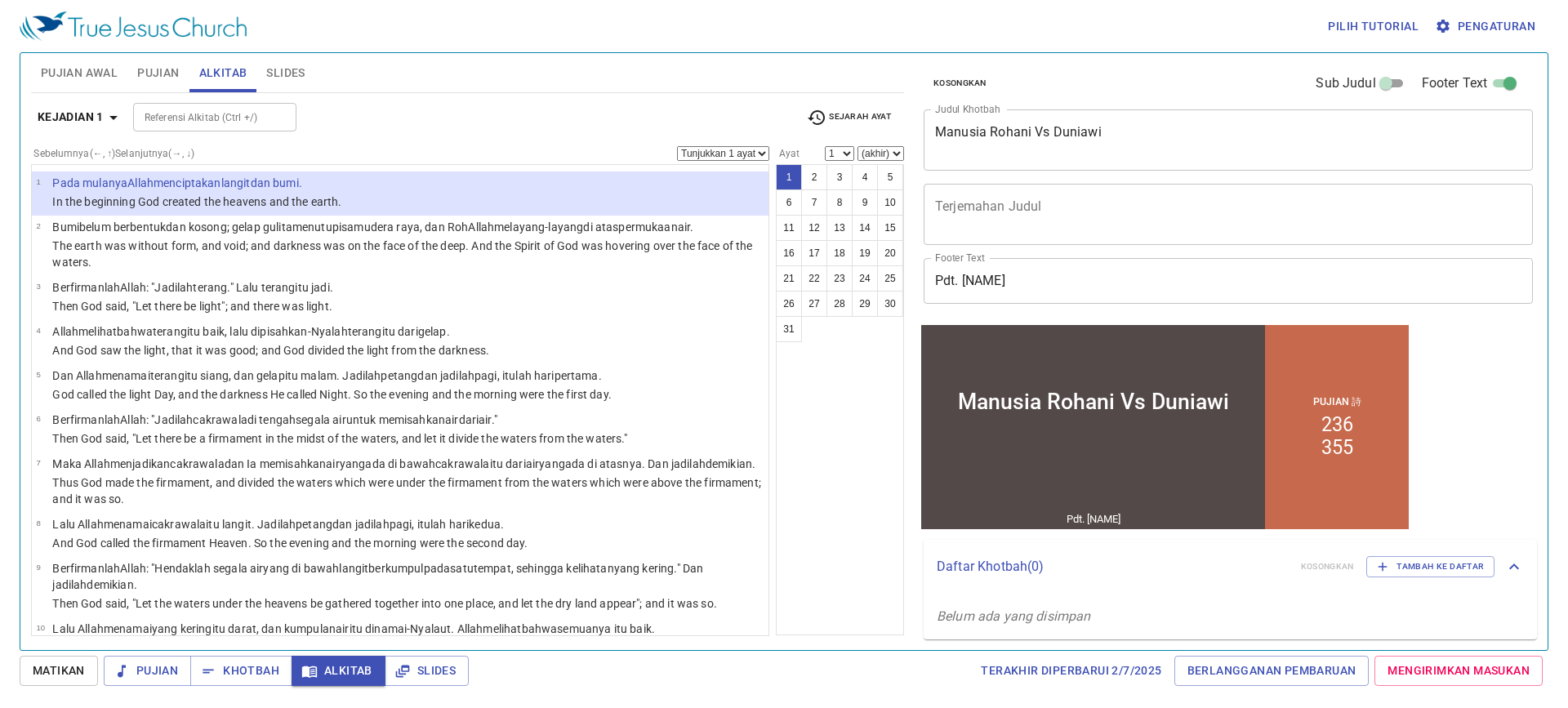 click on "menciptakan  langit  dan bumi ." at bounding box center [228, 183] 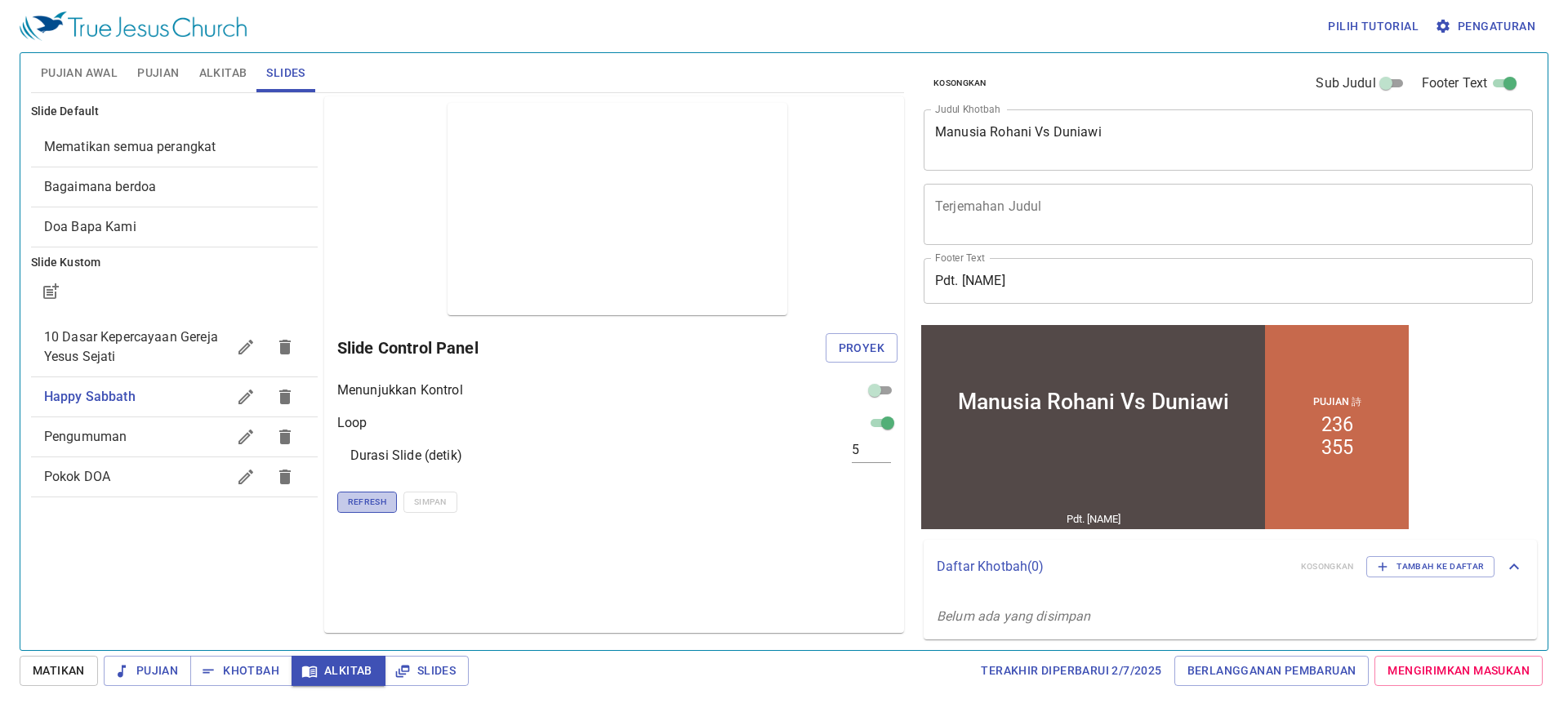 click on "Refresh" at bounding box center (367, 502) 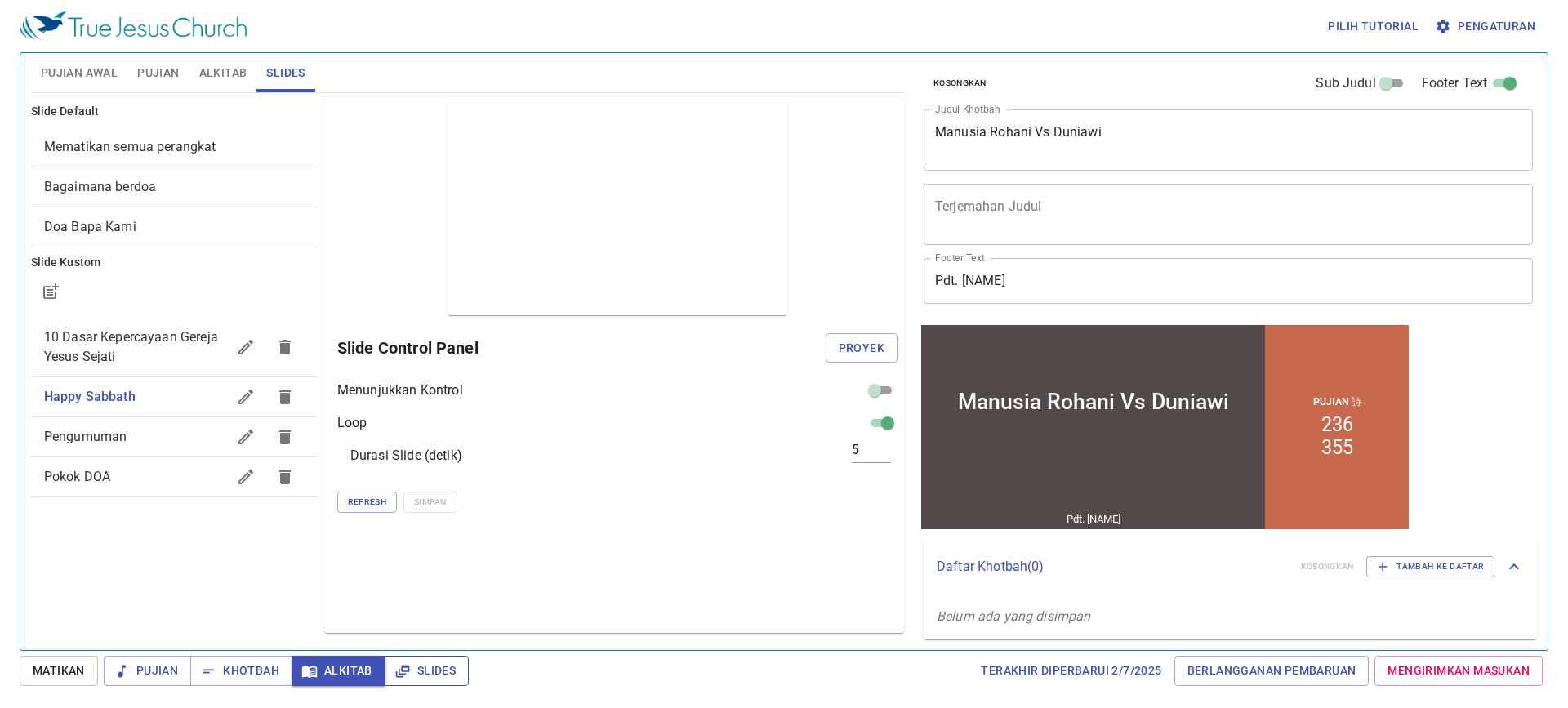 click on "Slides" at bounding box center (426, 670) 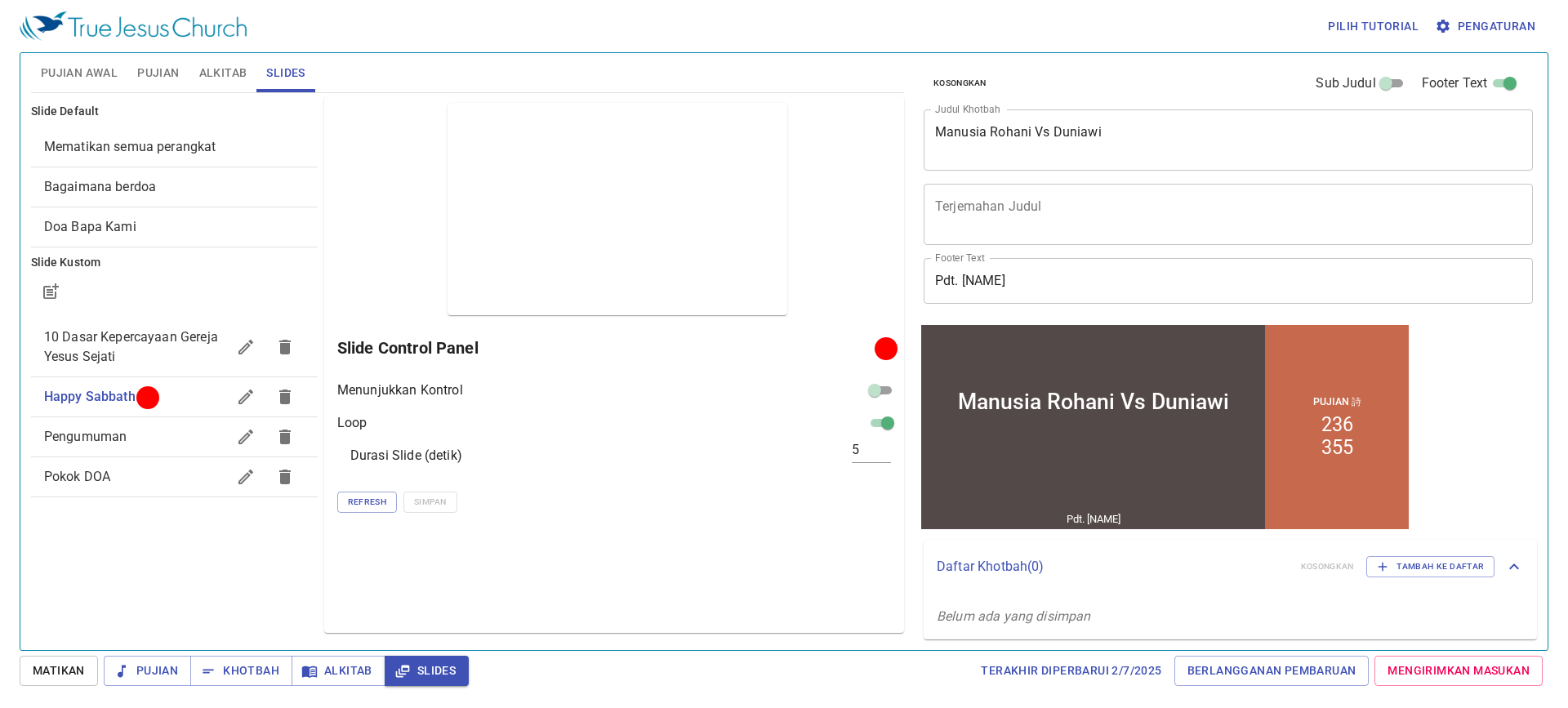 click on "Matikan" at bounding box center [59, 670] 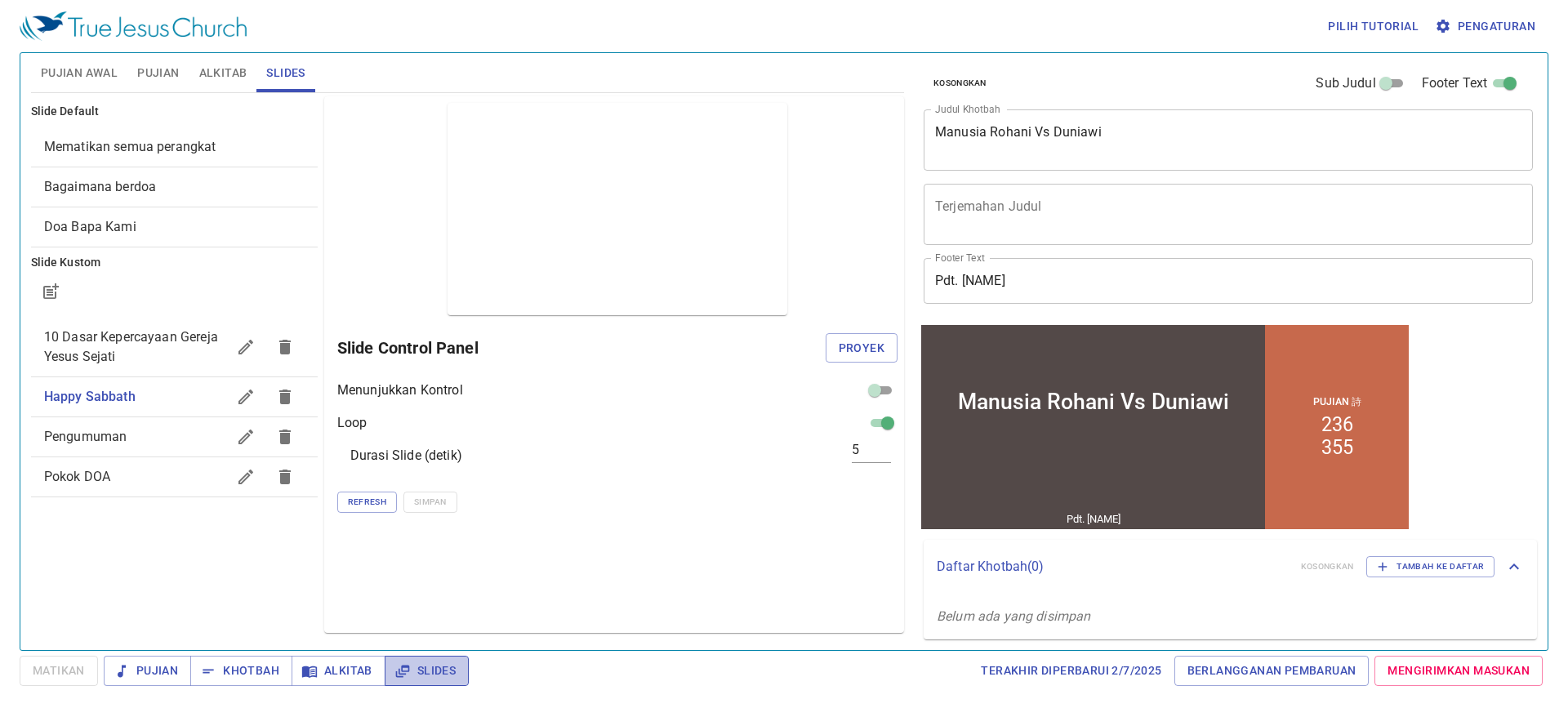 click on "Slides" at bounding box center [426, 670] 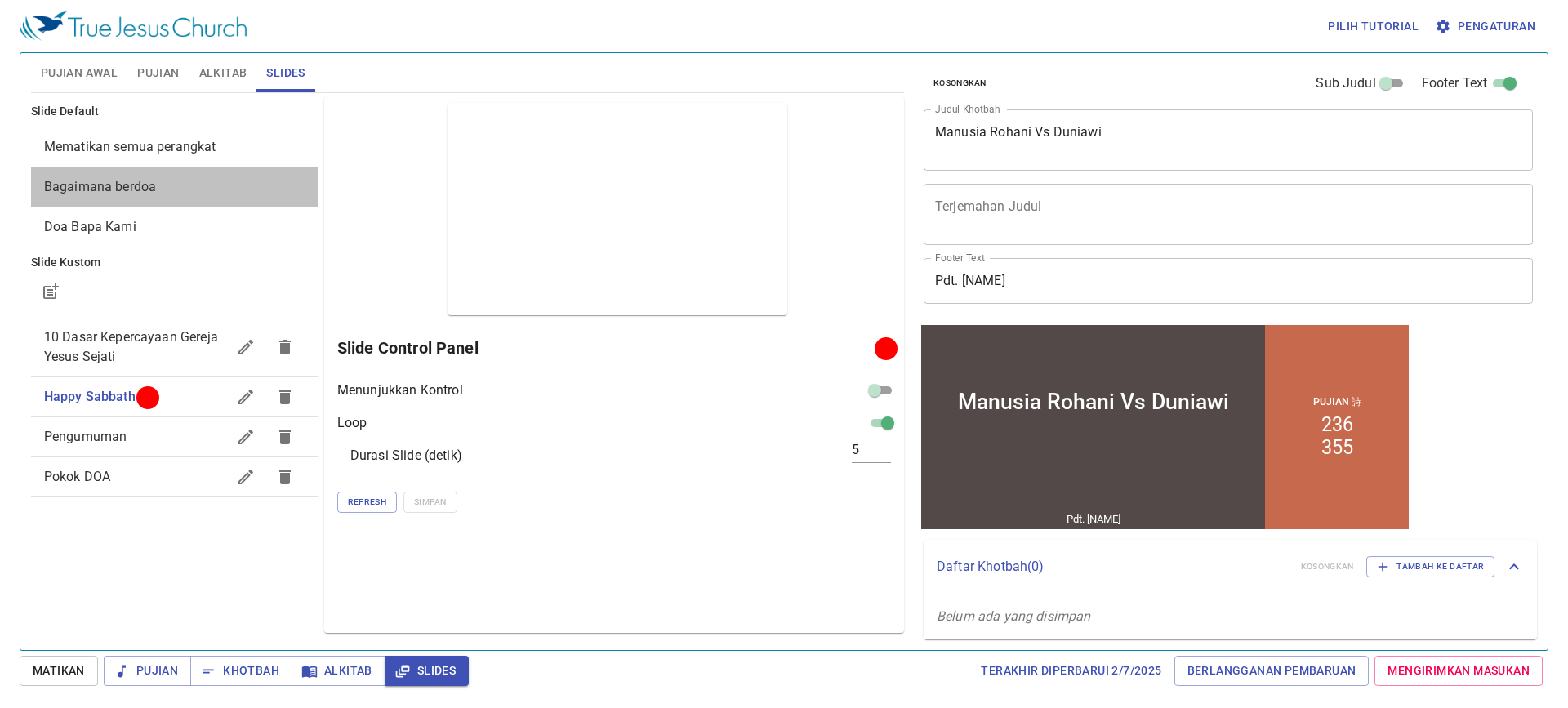 click on "Bagaimana berdoa" at bounding box center [100, 186] 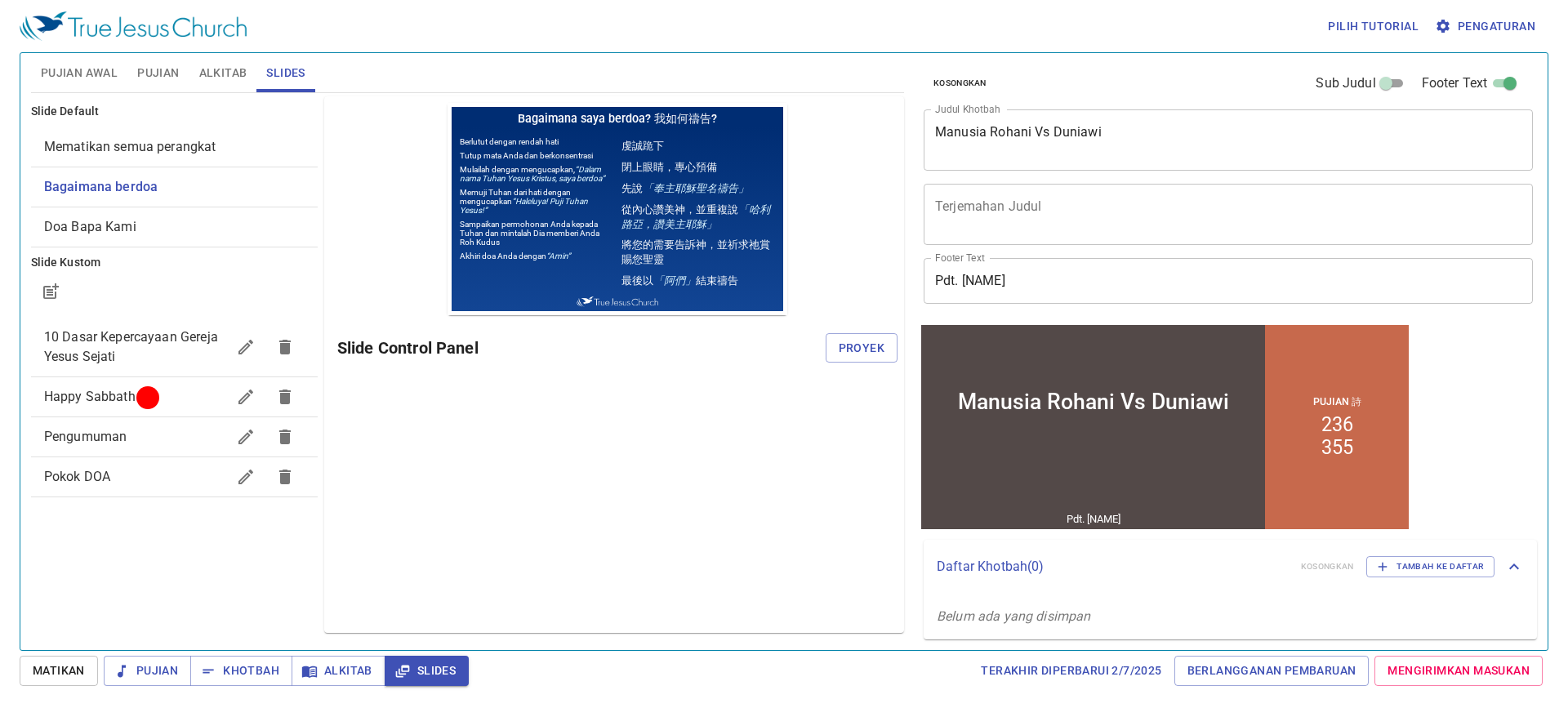scroll, scrollTop: 0, scrollLeft: 0, axis: both 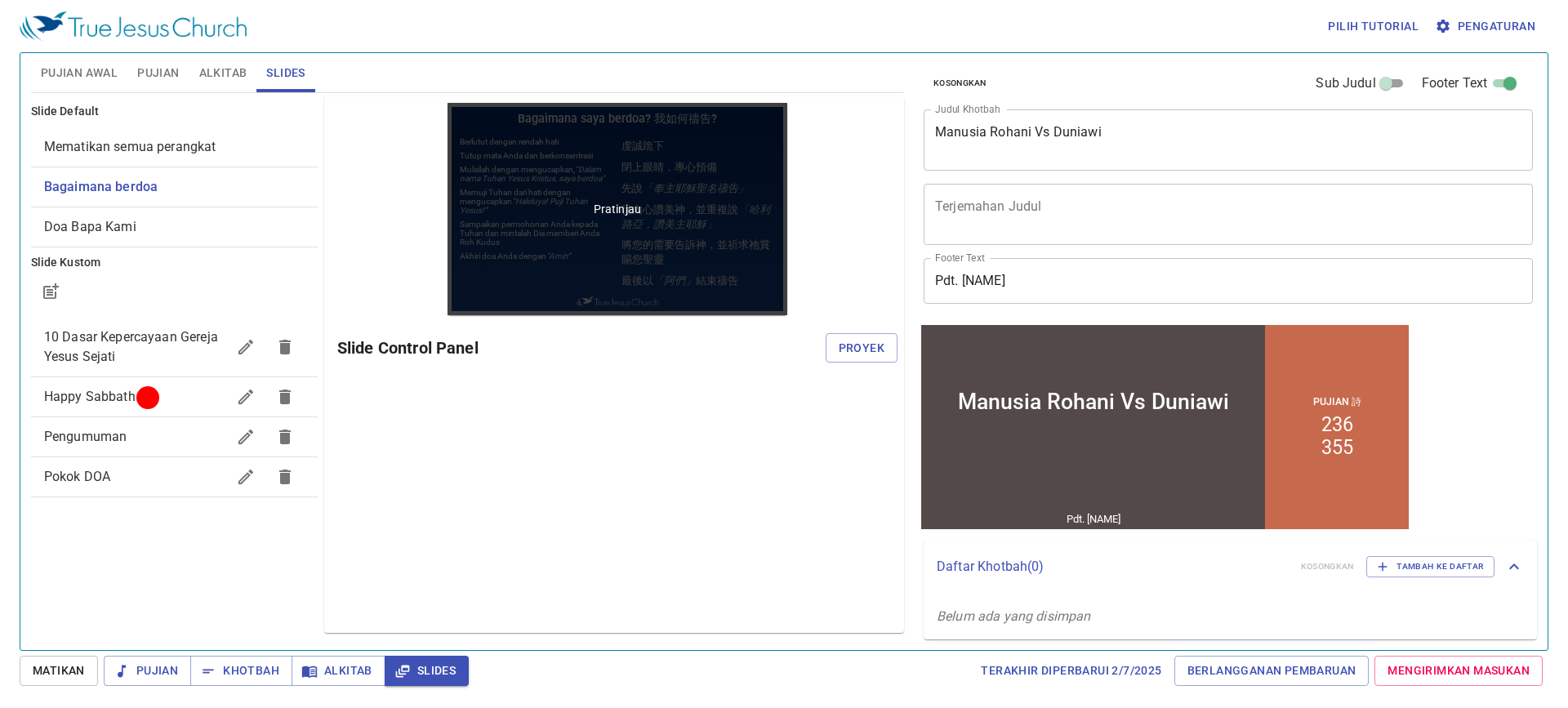 click on "Pratinjau" at bounding box center [617, 209] 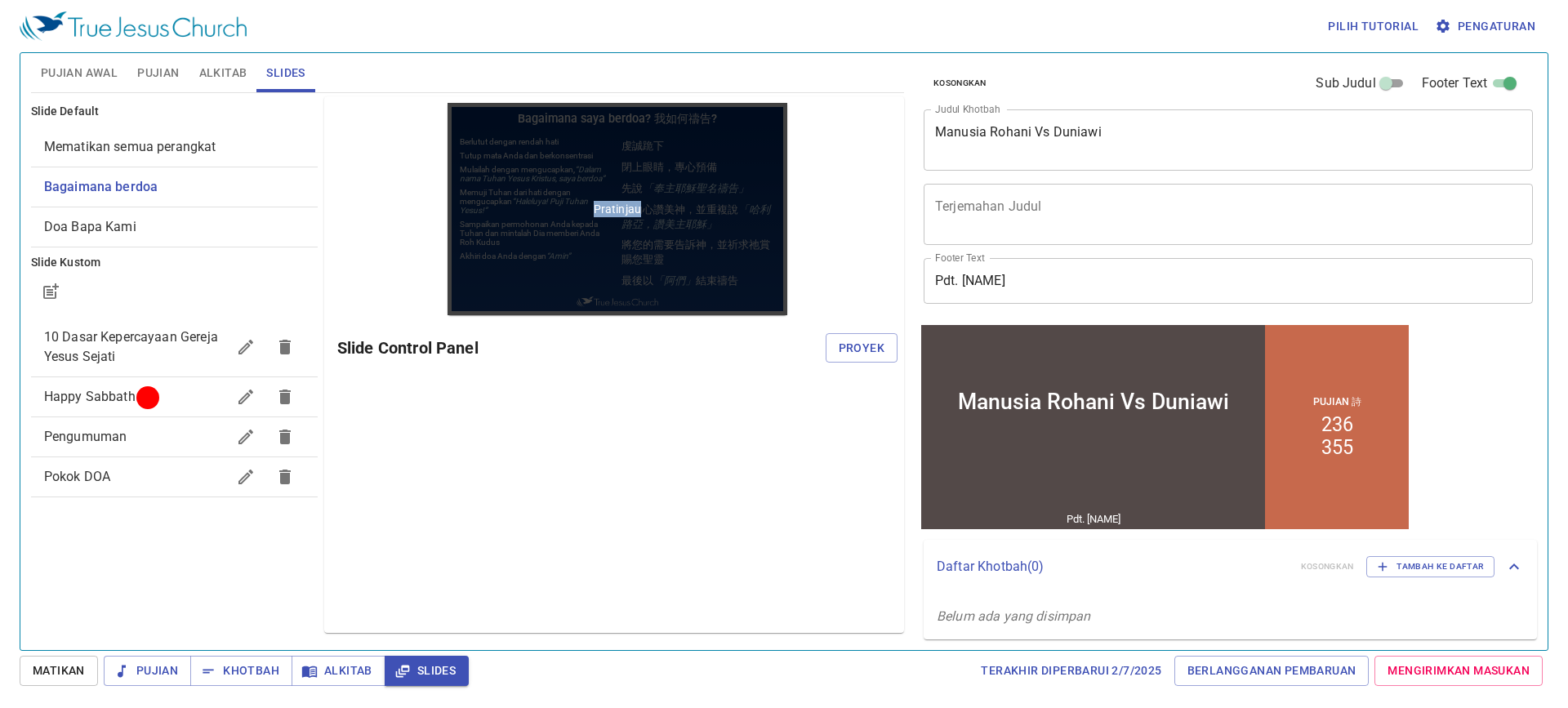 click on "Pratinjau" at bounding box center (617, 209) 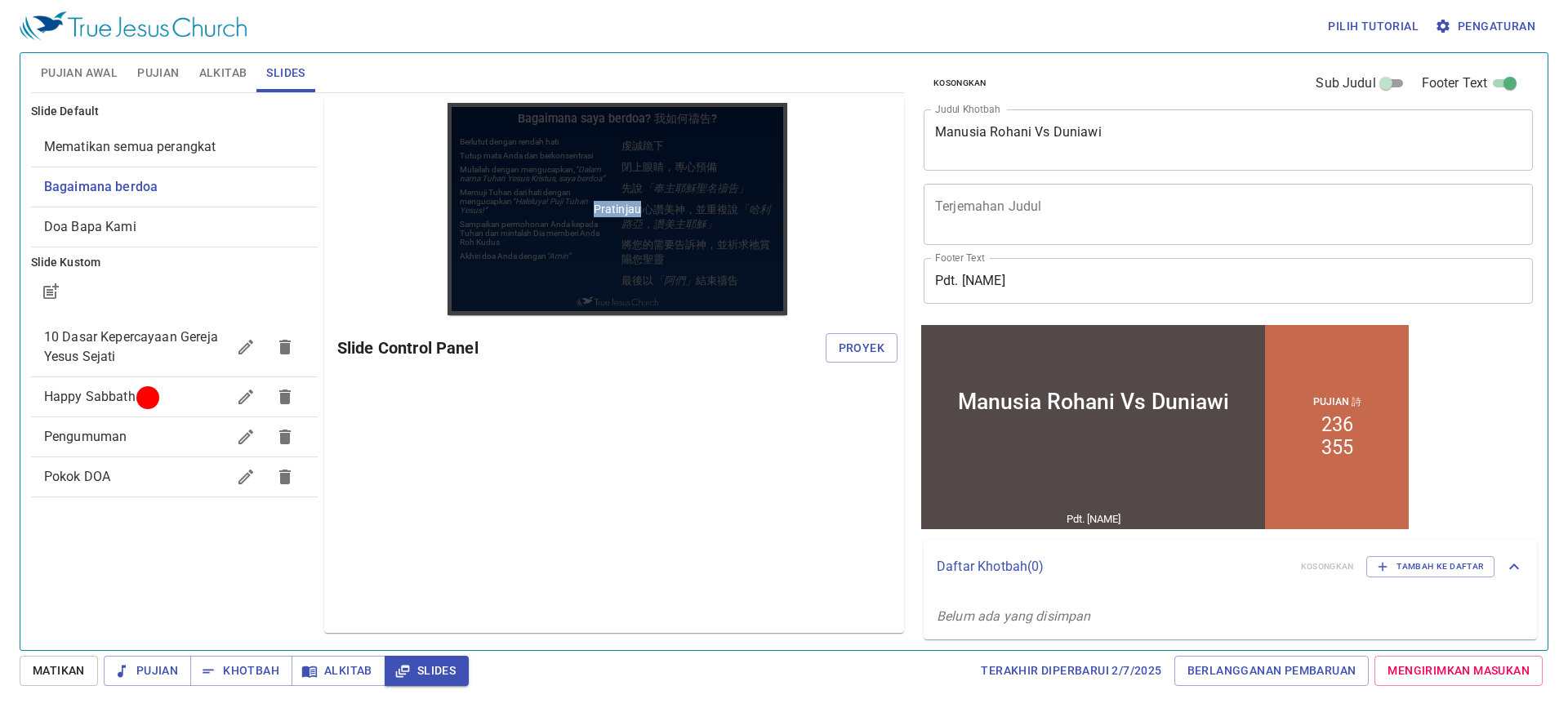 click on "Pratinjau" at bounding box center [617, 209] 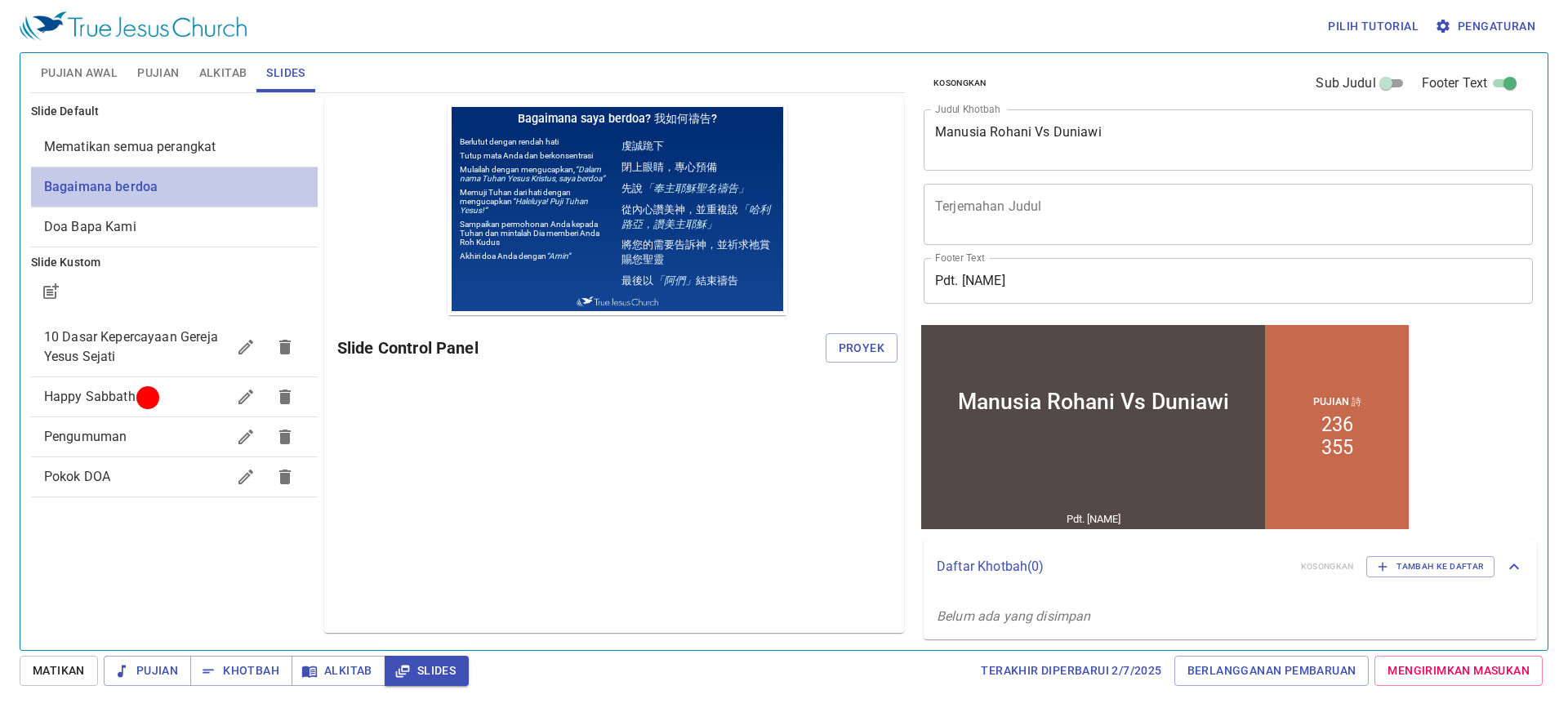 click on "Bagaimana berdoa" at bounding box center (100, 186) 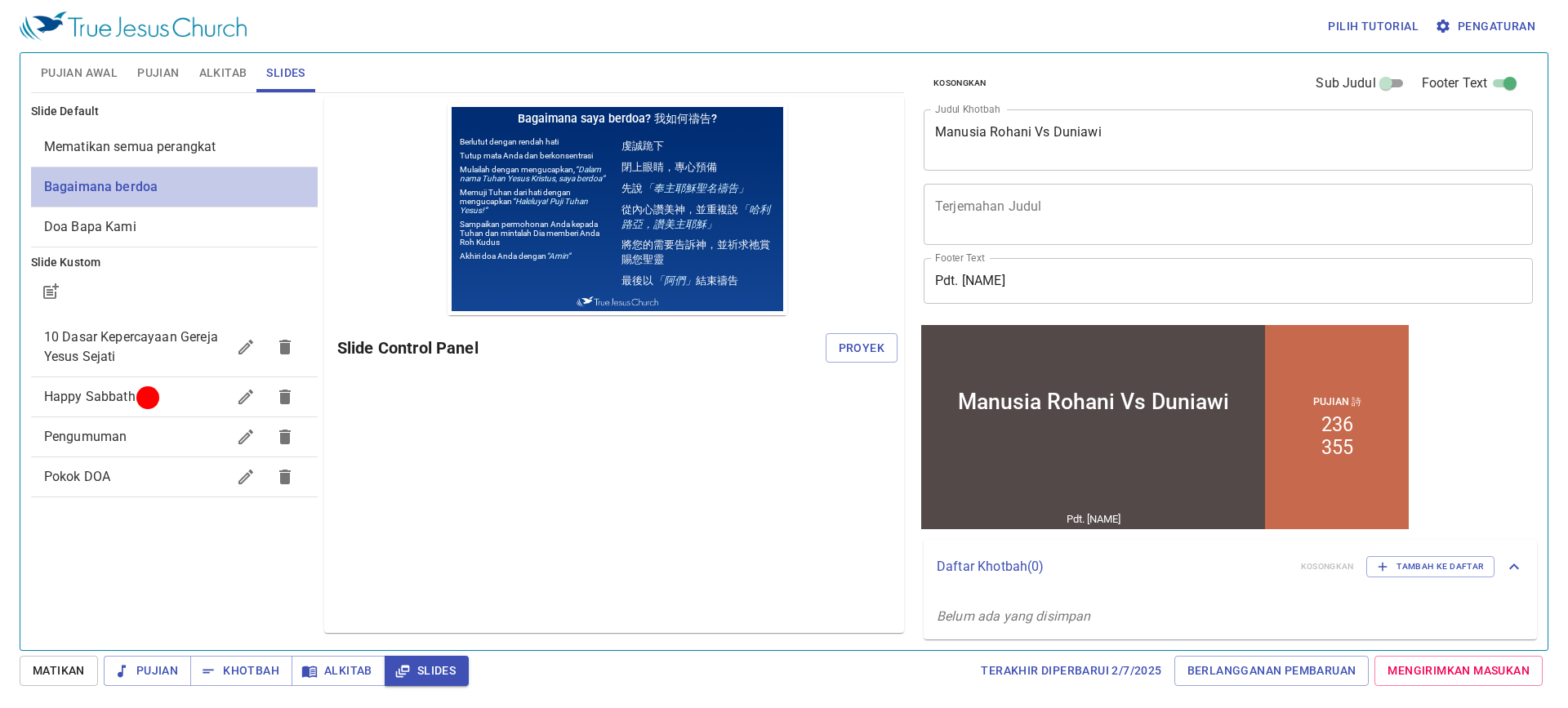 click on "Bagaimana berdoa" at bounding box center (100, 186) 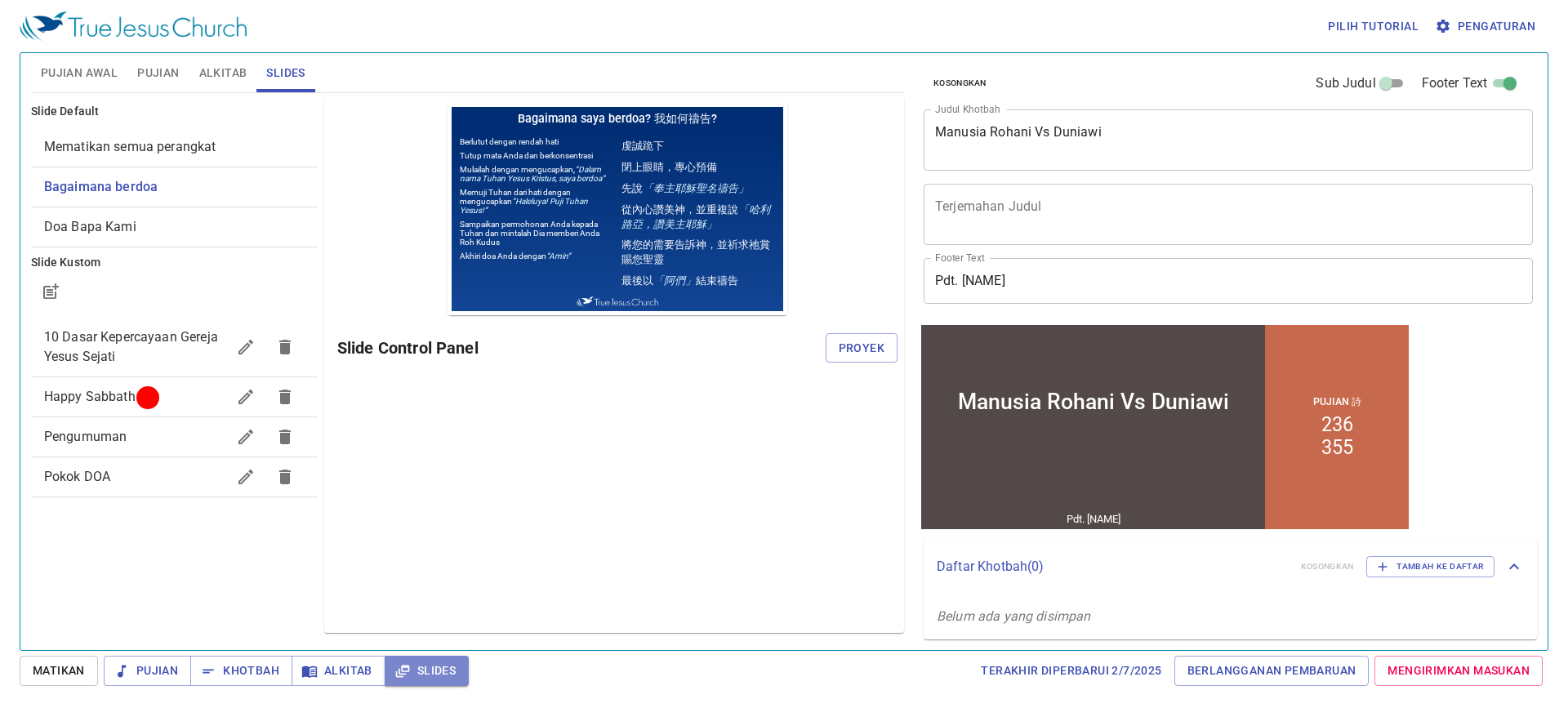 click on "Slides" at bounding box center (426, 670) 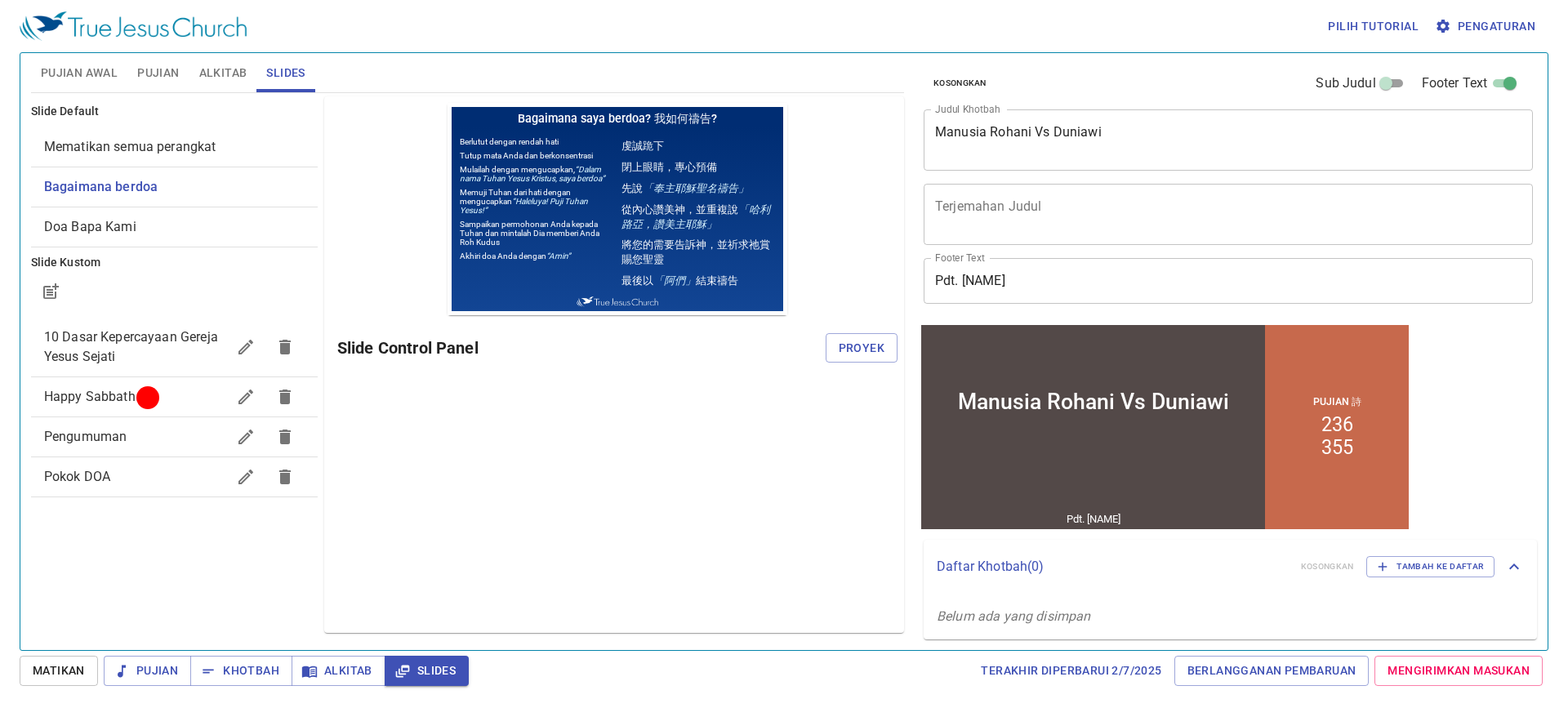 click 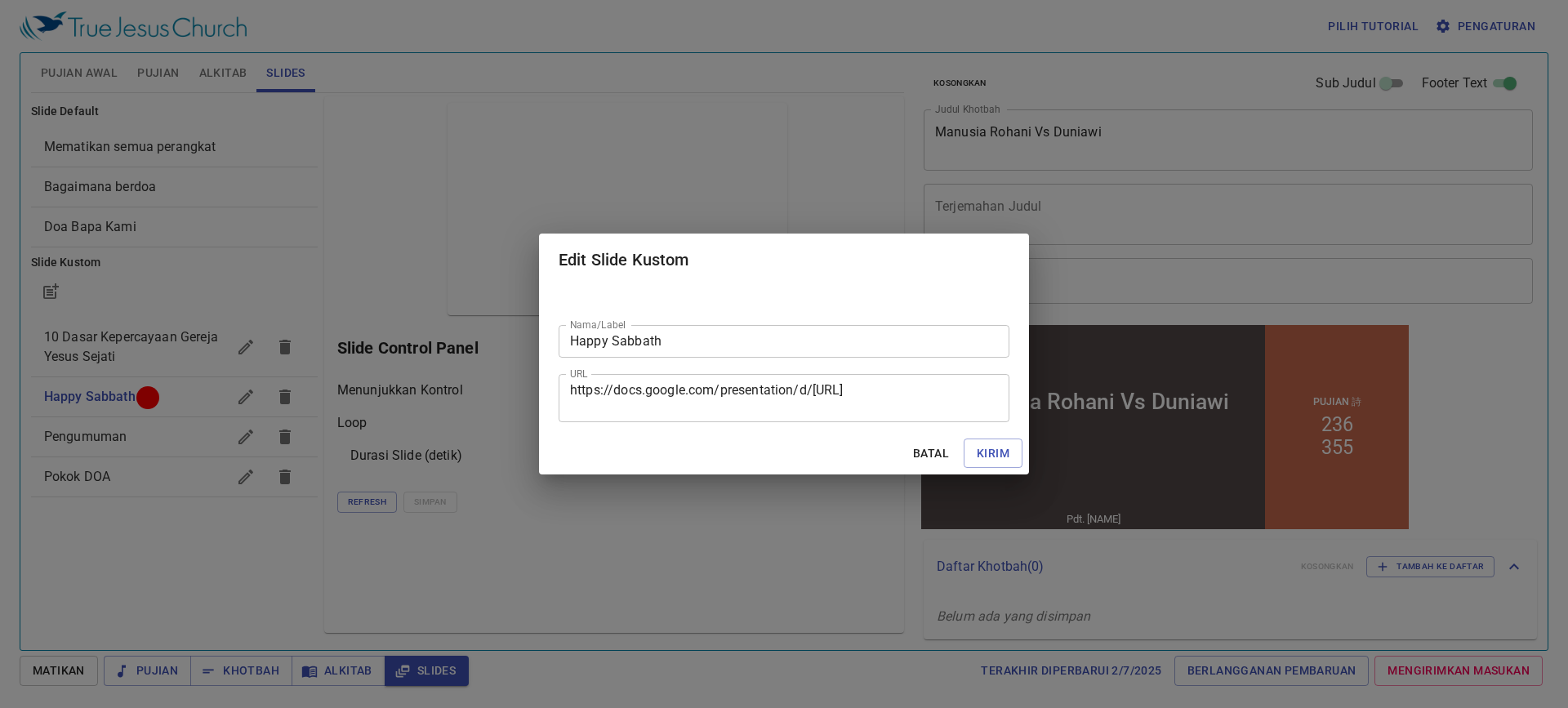 click on "Edit Slide Kustom Nama/Label Happy Sabbath Nama/Label URL https://docs.google.com/presentation/d/1h9I4vTkF56-ZiK5l1ySEGwb7RCKRCDZlsWflngBxqOM/edit?usp=sharing URL Batal Kirim" at bounding box center [784, 354] 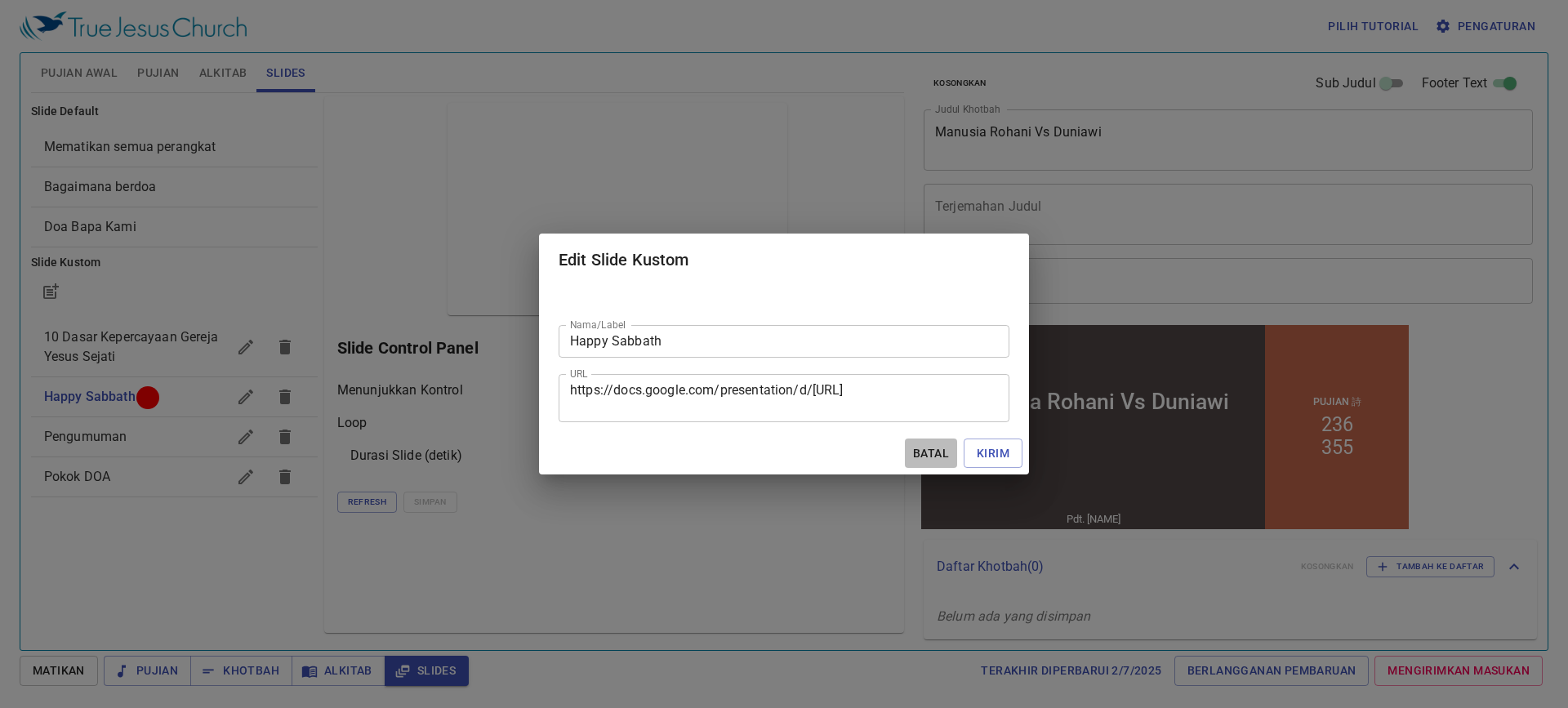 click on "Batal" at bounding box center (931, 453) 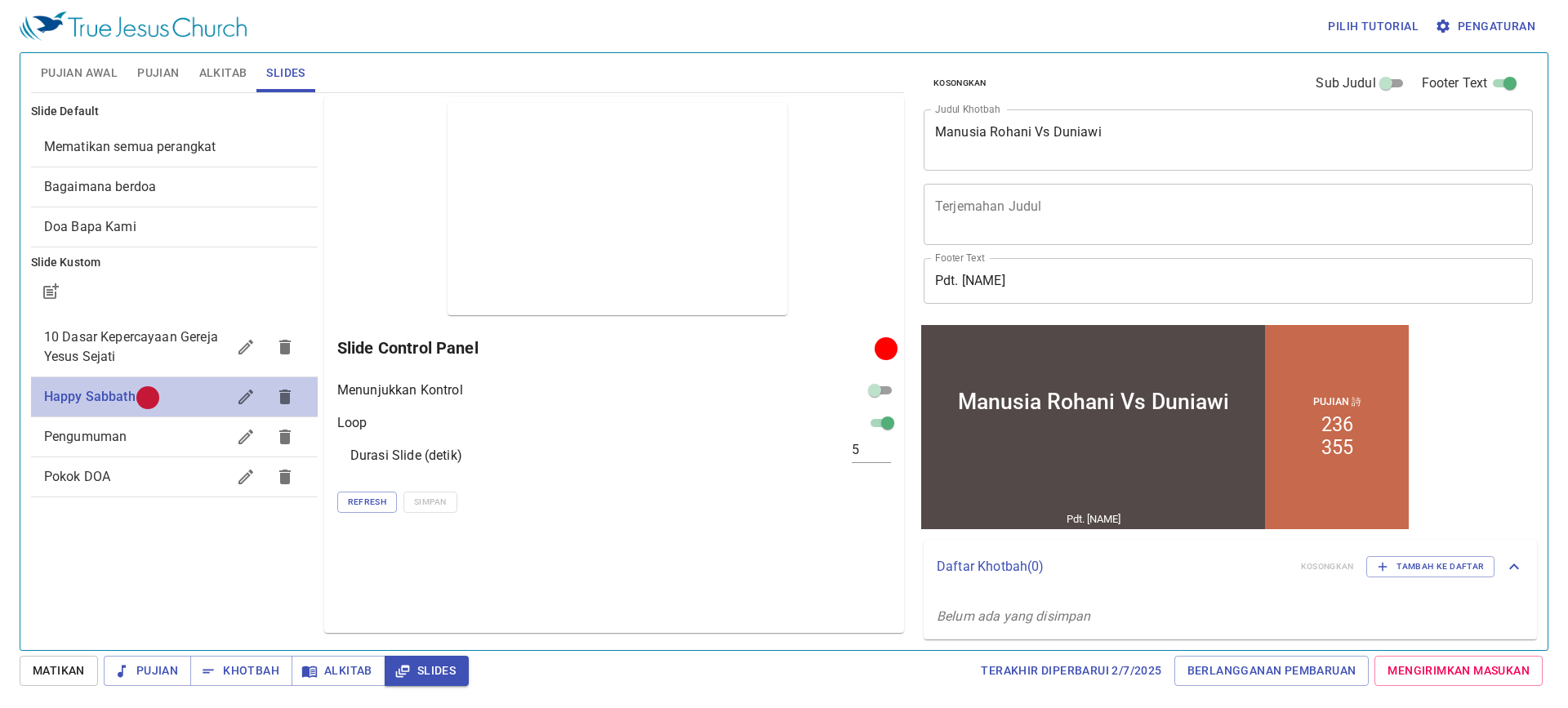 click on "Happy Sabbath" at bounding box center (90, 396) 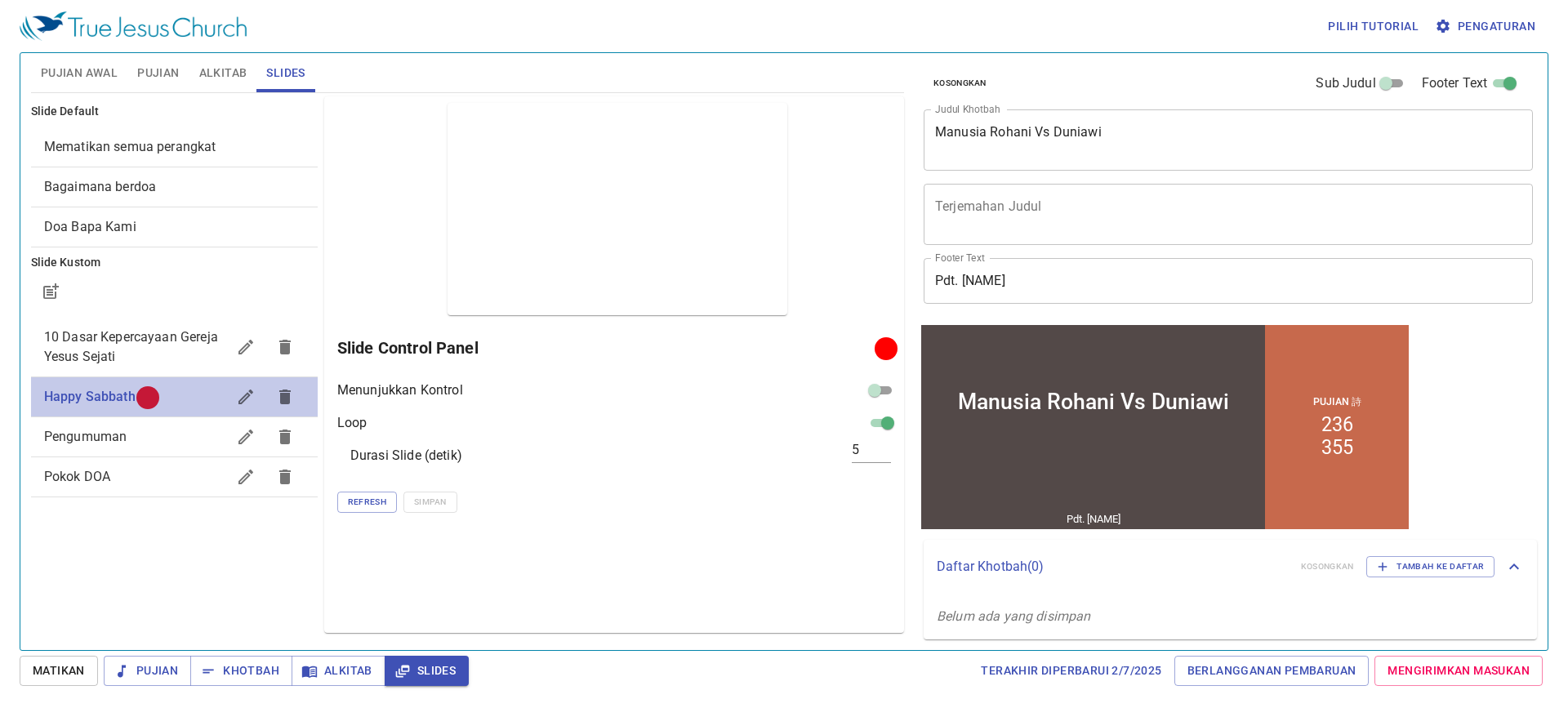 click on "Happy Sabbath" at bounding box center (90, 396) 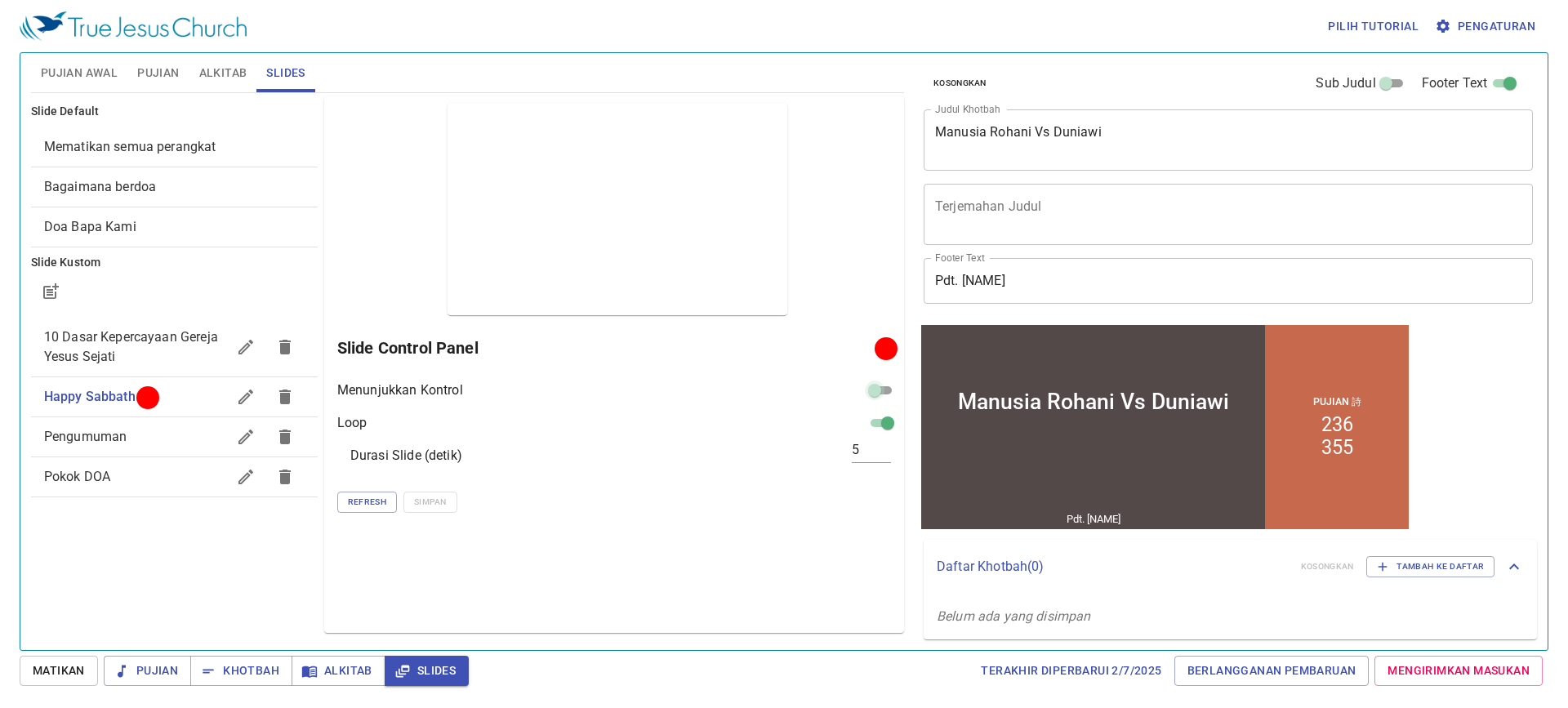 click at bounding box center (875, 394) 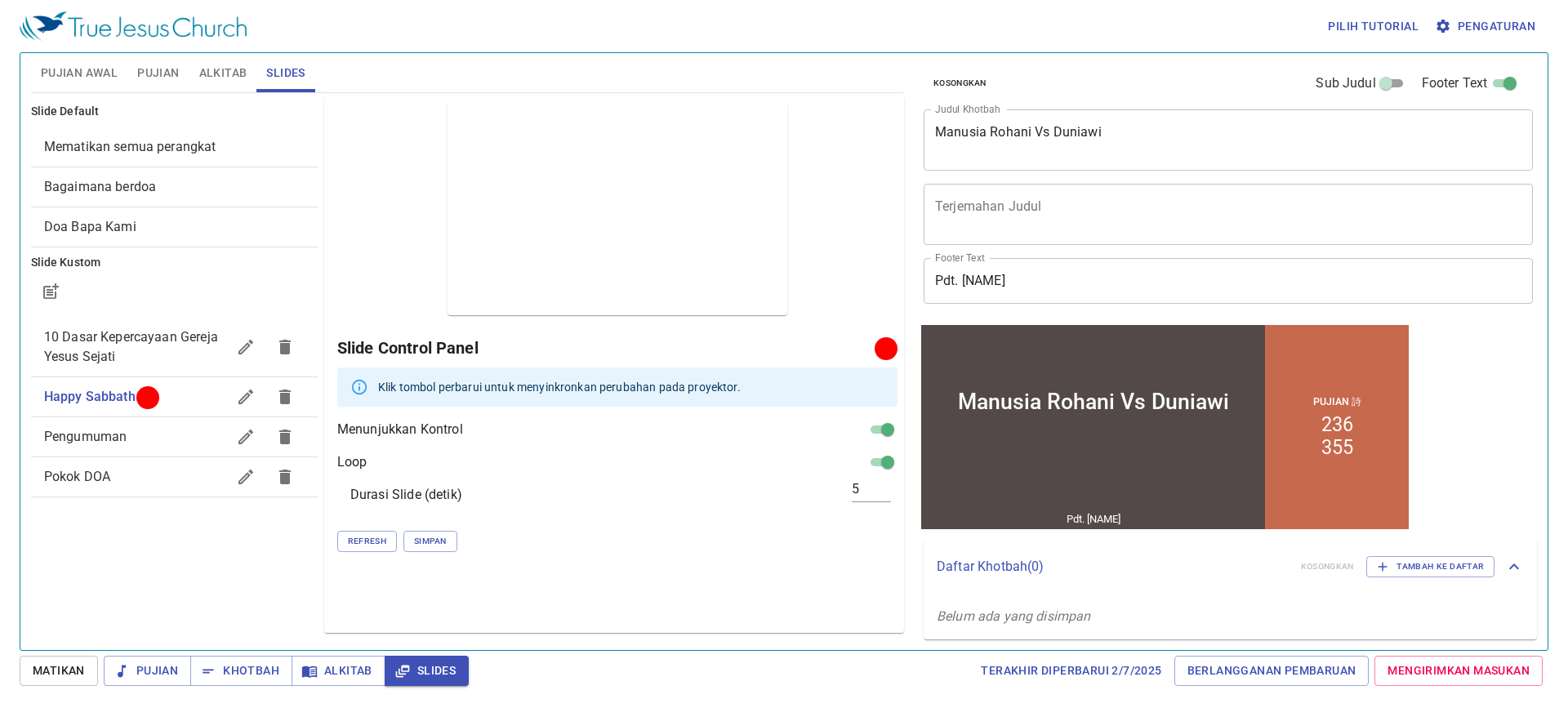 click on "Menunjukkan Kontrol" at bounding box center [400, 430] 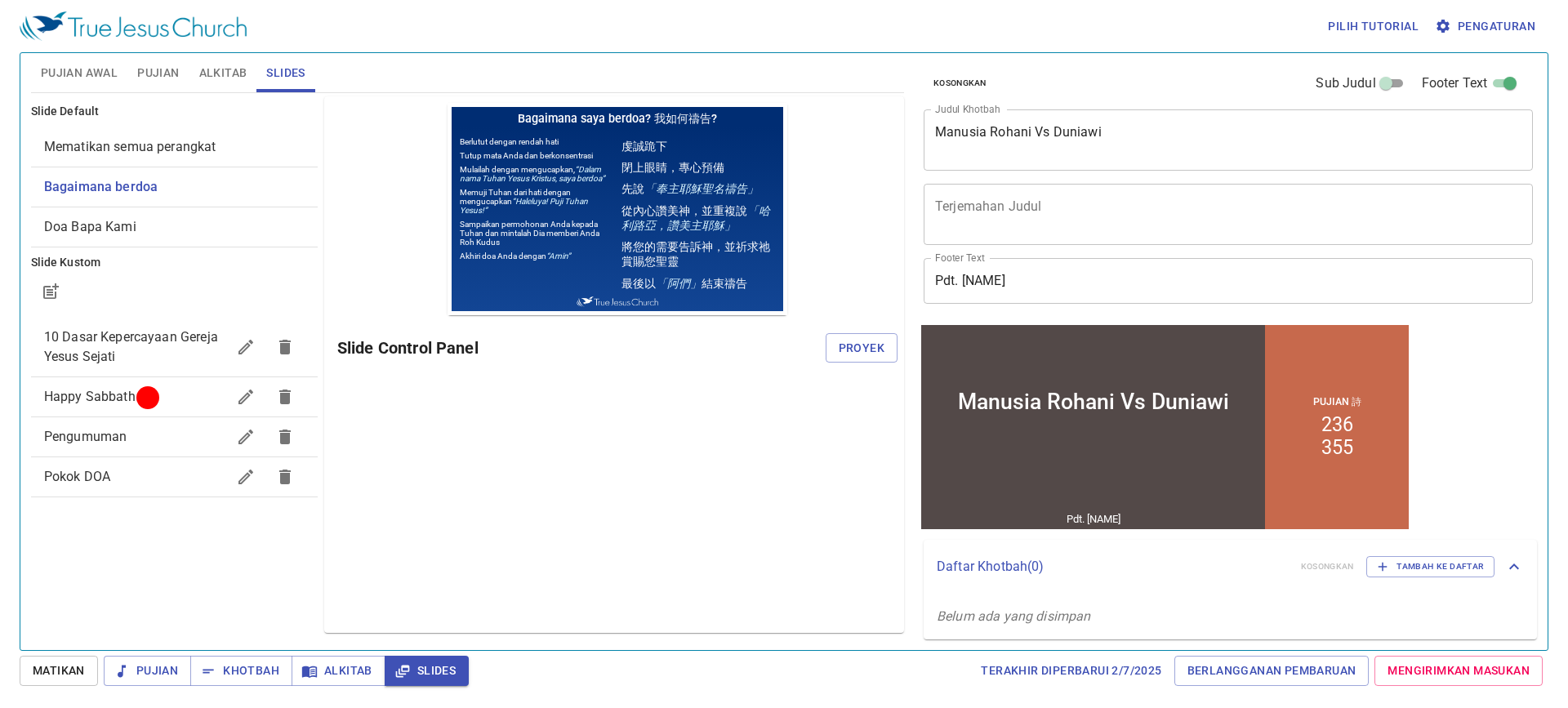 scroll, scrollTop: 0, scrollLeft: 0, axis: both 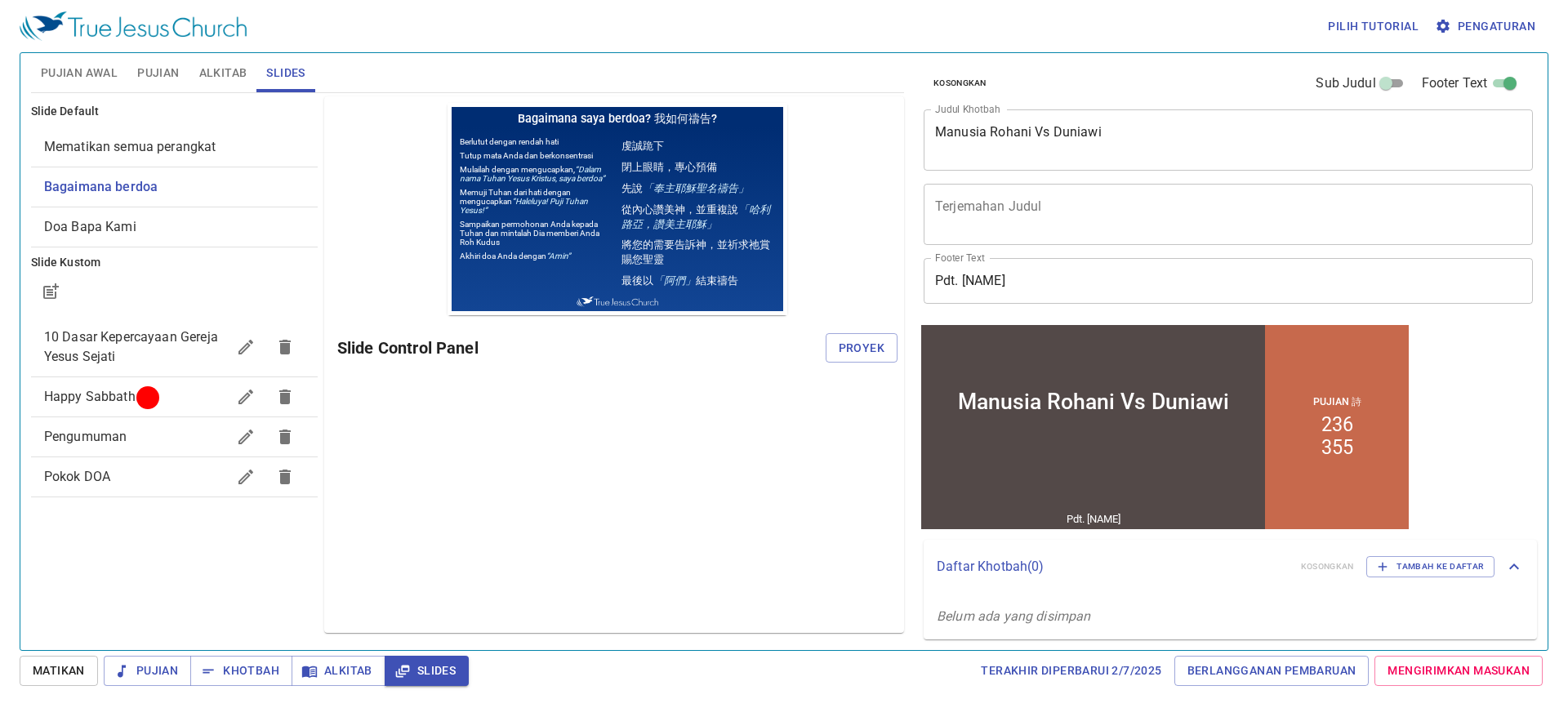 click on "Bagaimana berdoa" at bounding box center (100, 186) 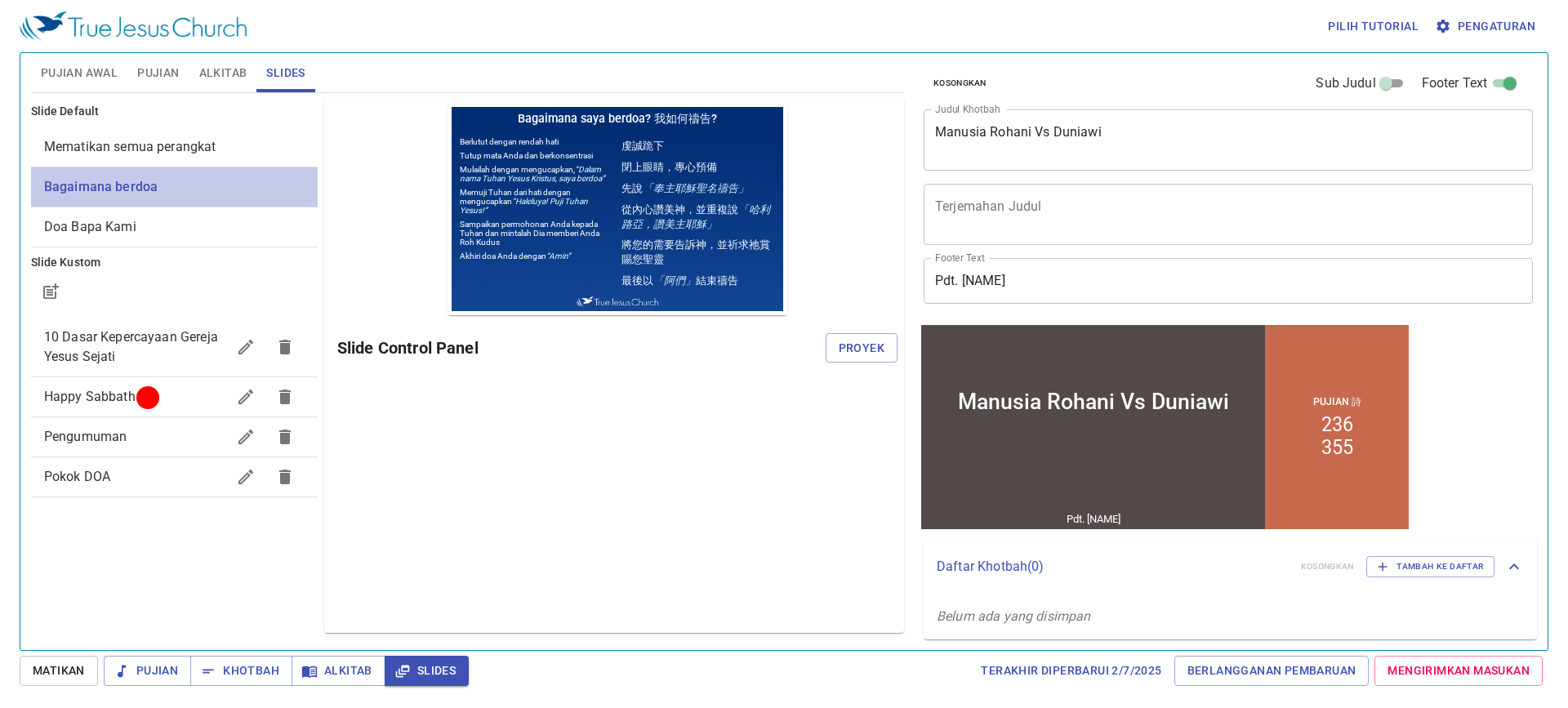 click on "Bagaimana berdoa" at bounding box center (100, 186) 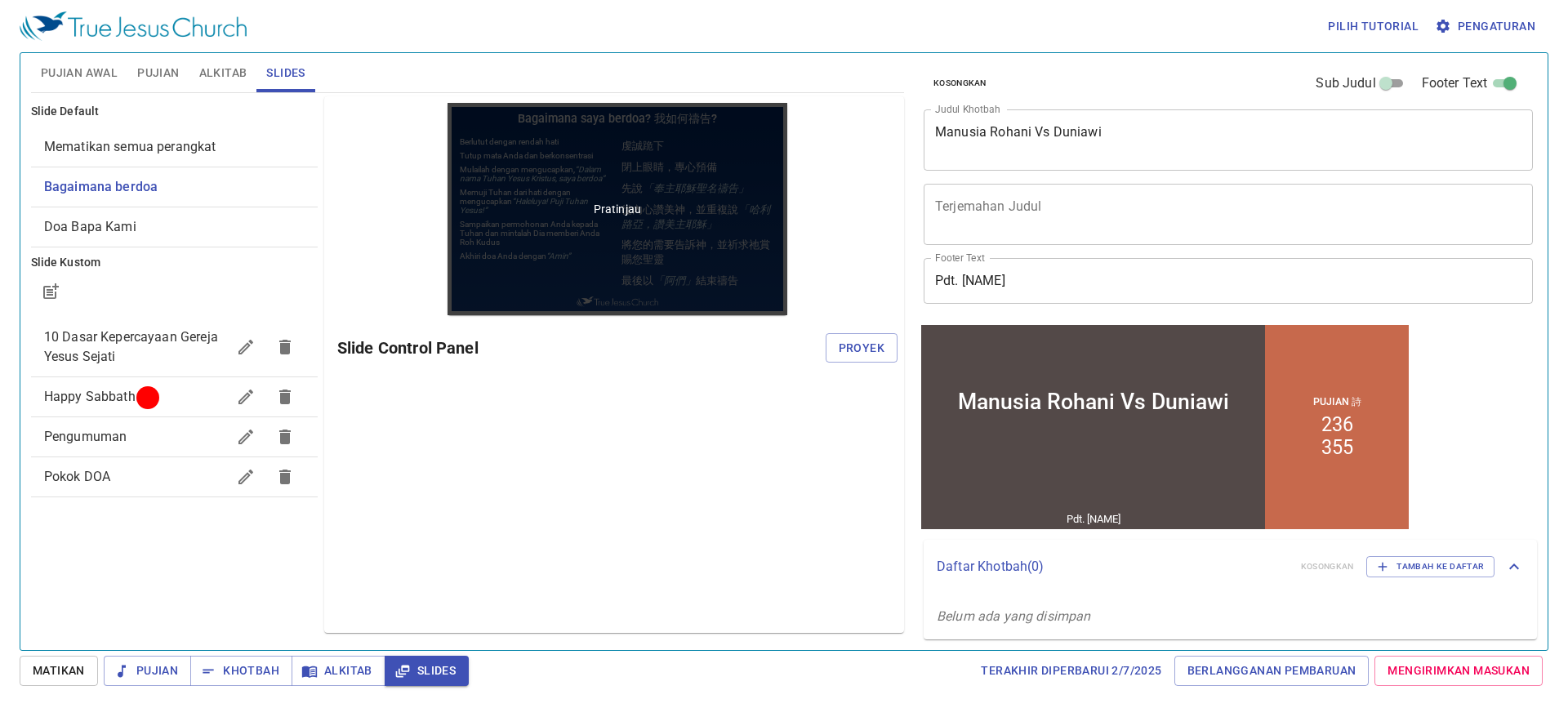 click on "Pratinjau" at bounding box center [617, 209] 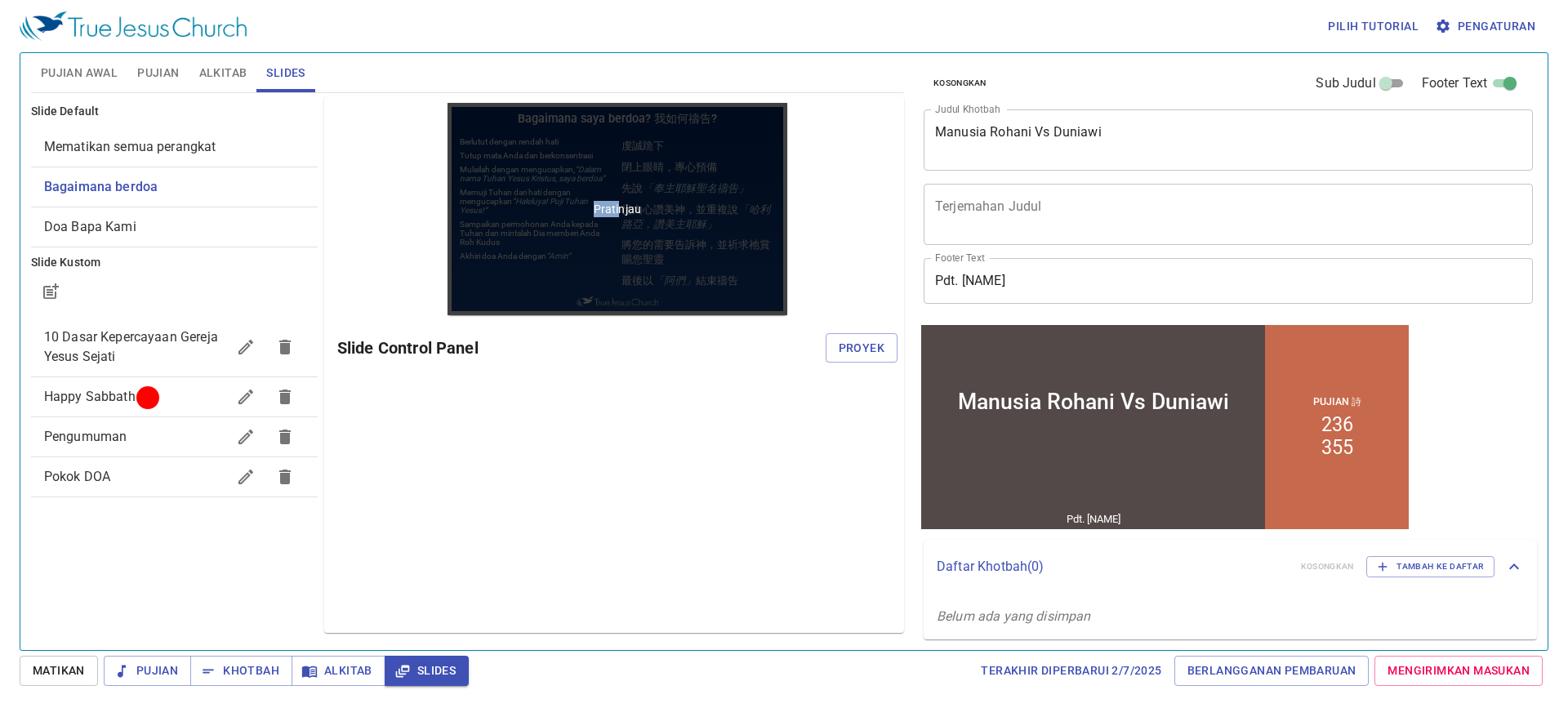 drag, startPoint x: 544, startPoint y: 196, endPoint x: 617, endPoint y: 193, distance: 73.061618 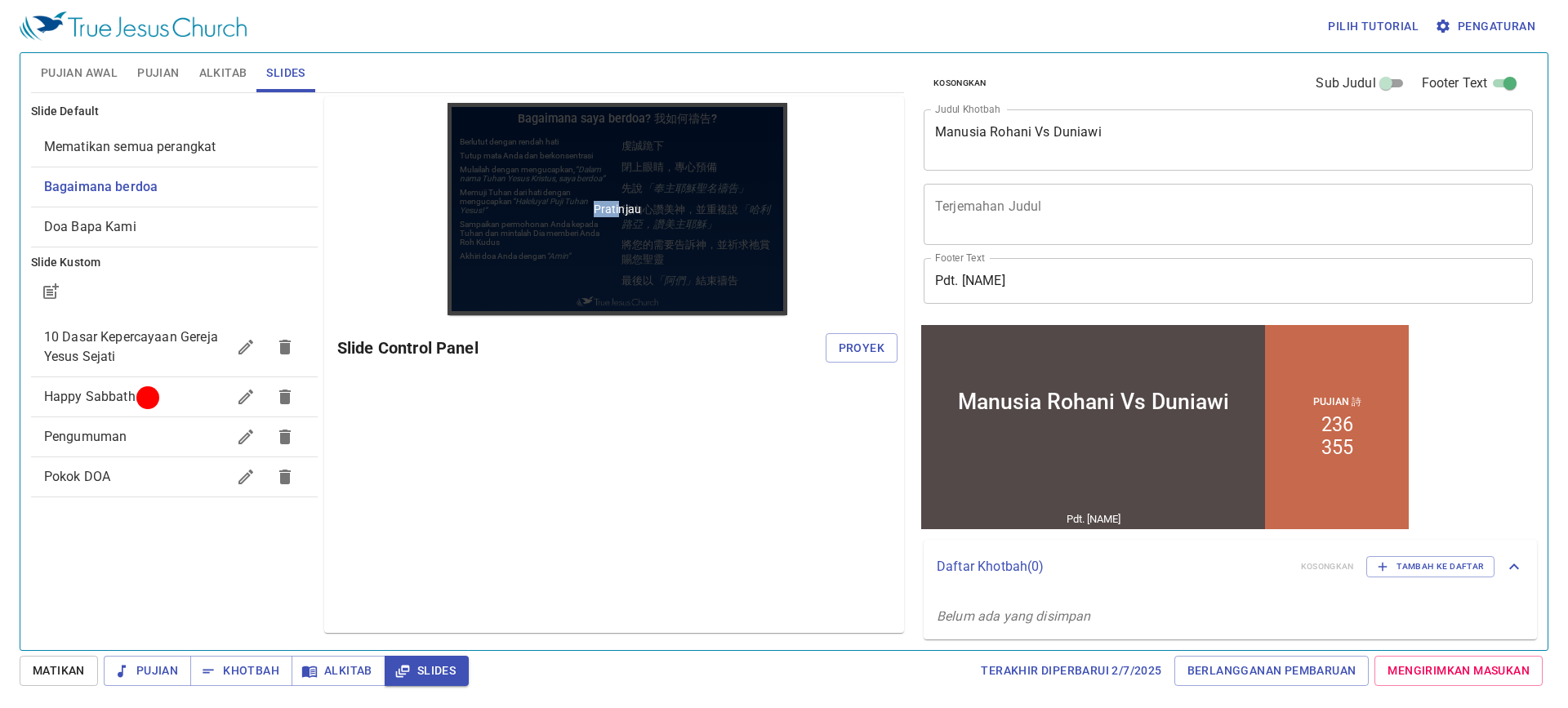 click on "Pratinjau" at bounding box center [617, 209] 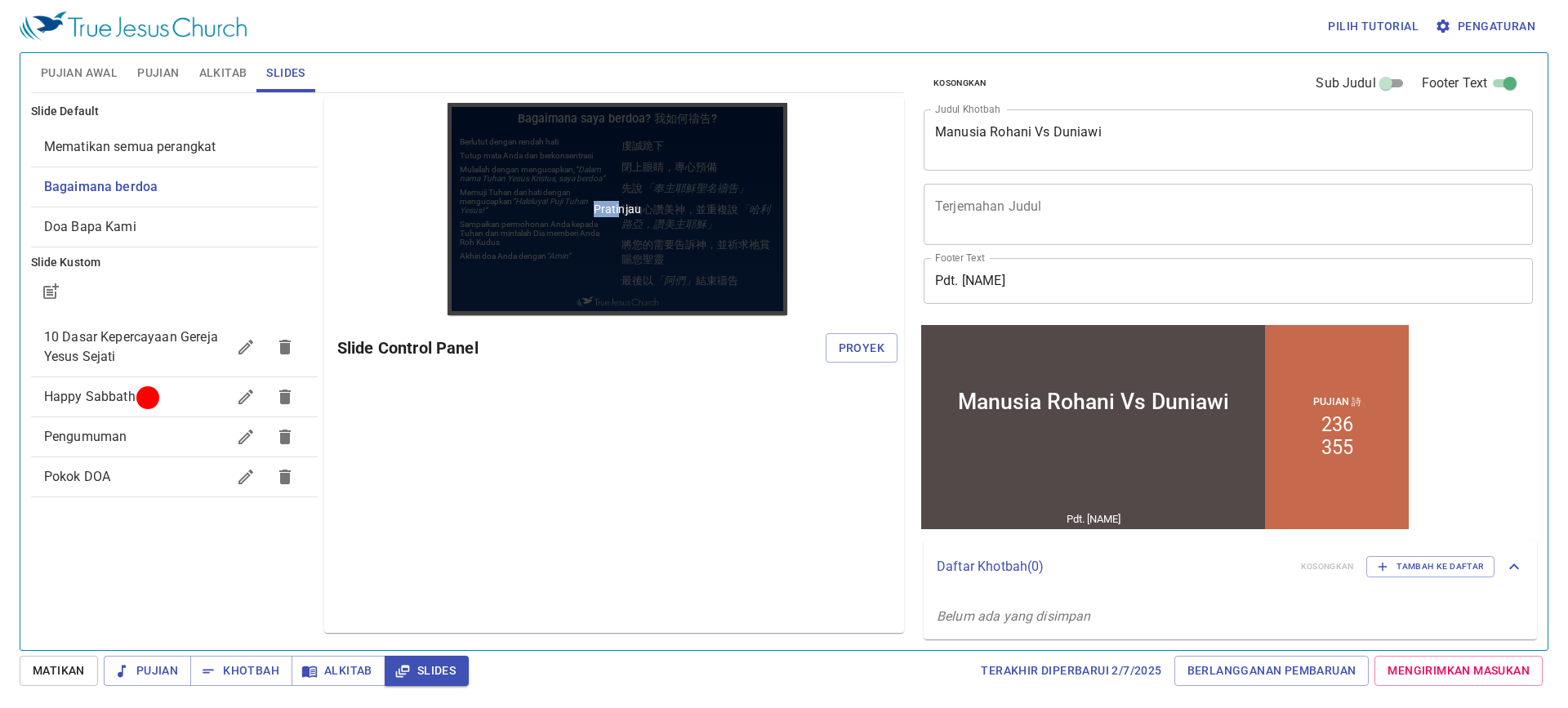 click on "Pratinjau" at bounding box center [617, 209] 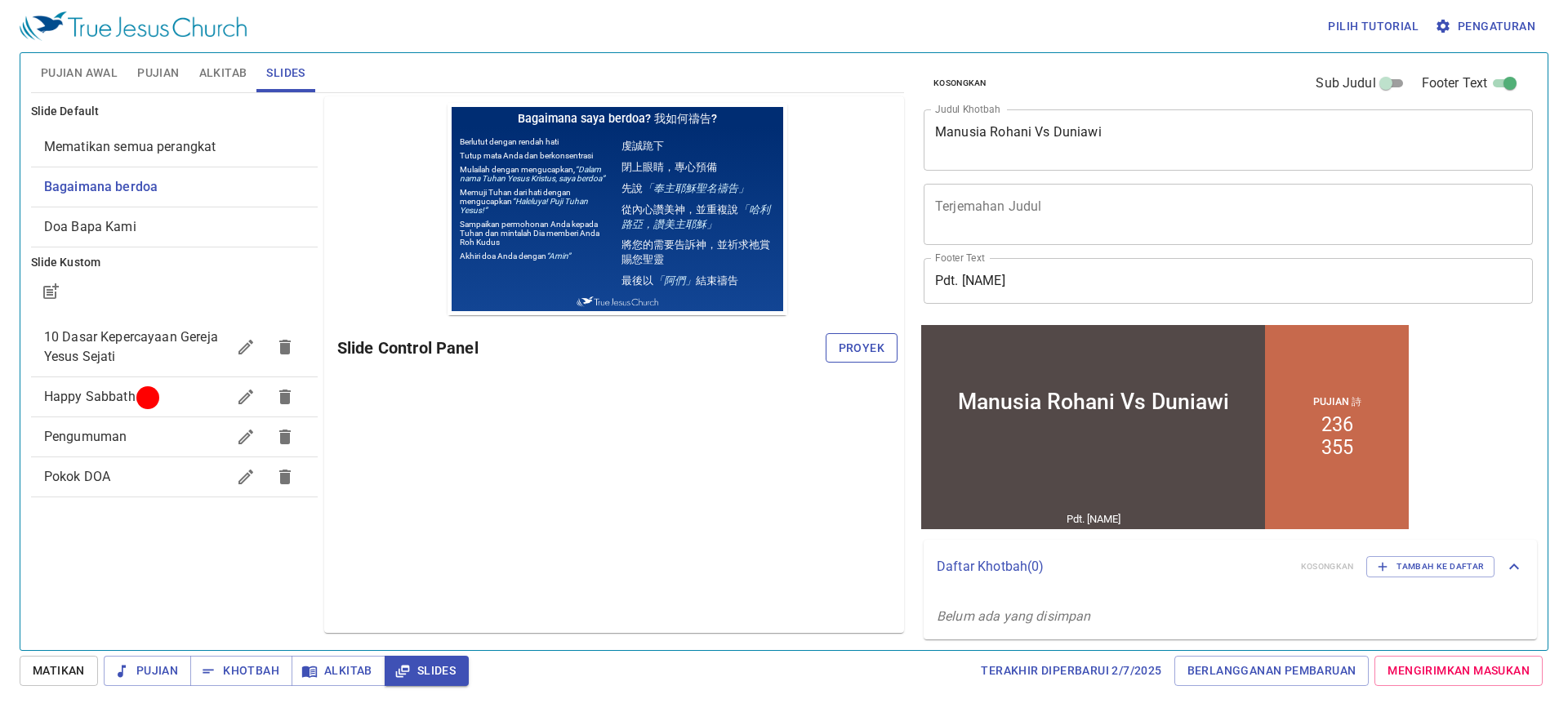 click on "Proyek" at bounding box center (862, 348) 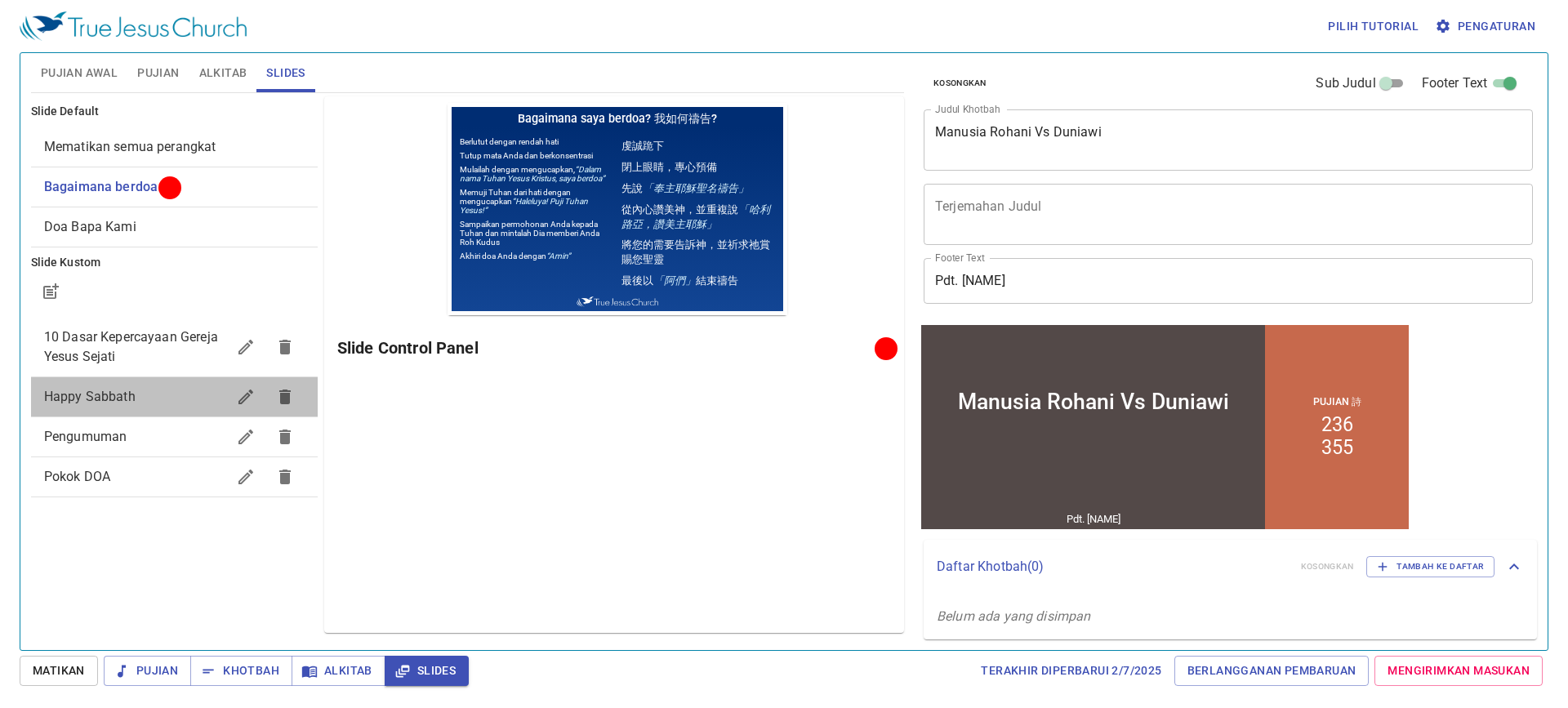 click on "Happy Sabbath" at bounding box center [90, 396] 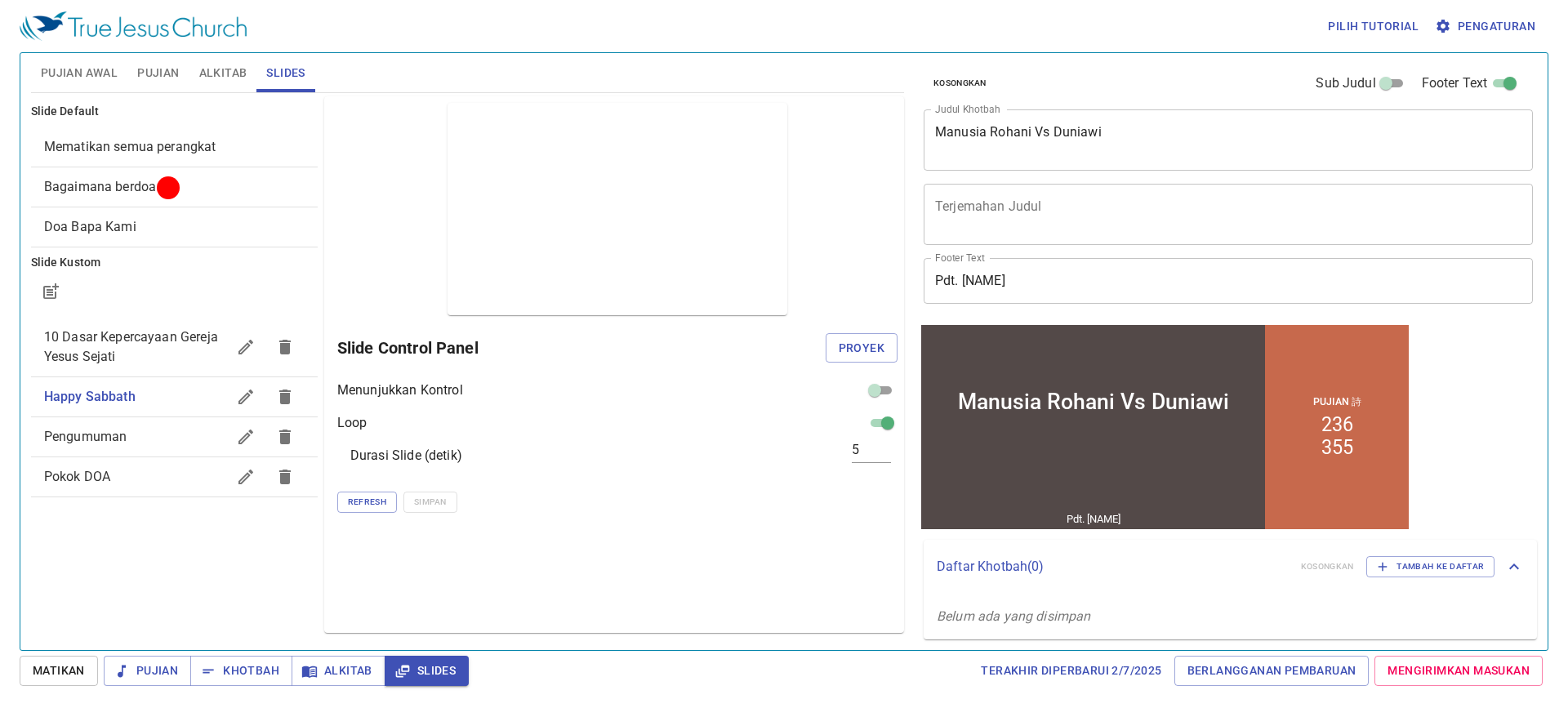 click on "Happy Sabbath" at bounding box center (90, 396) 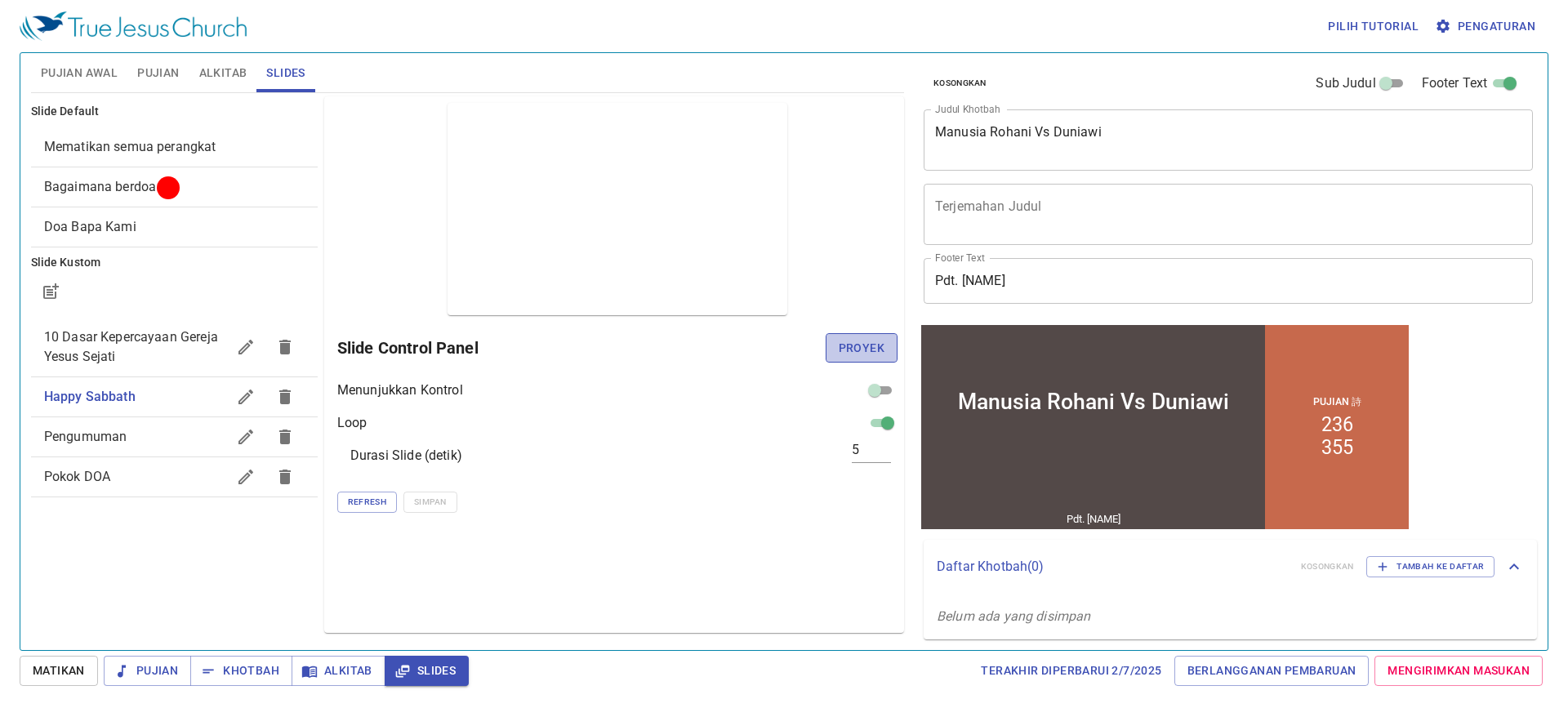 click on "Proyek" at bounding box center [862, 348] 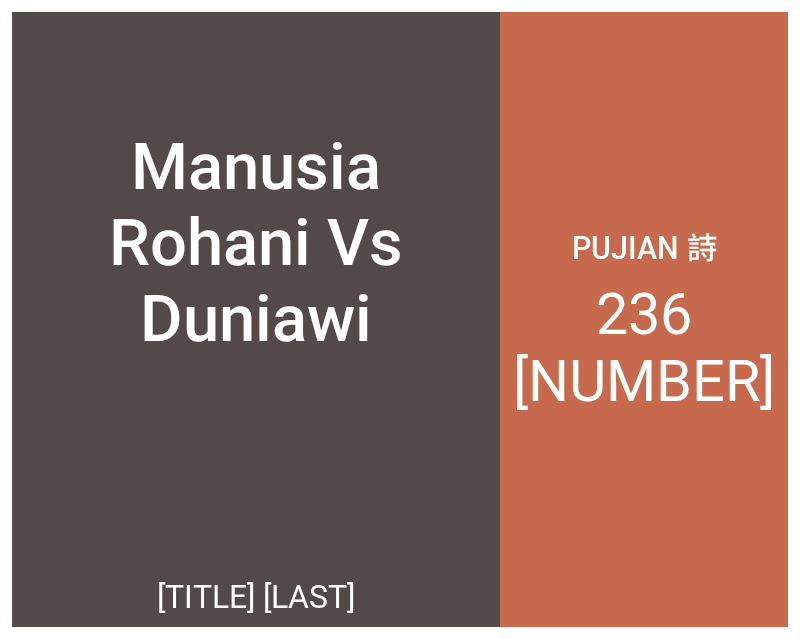 scroll, scrollTop: 0, scrollLeft: 0, axis: both 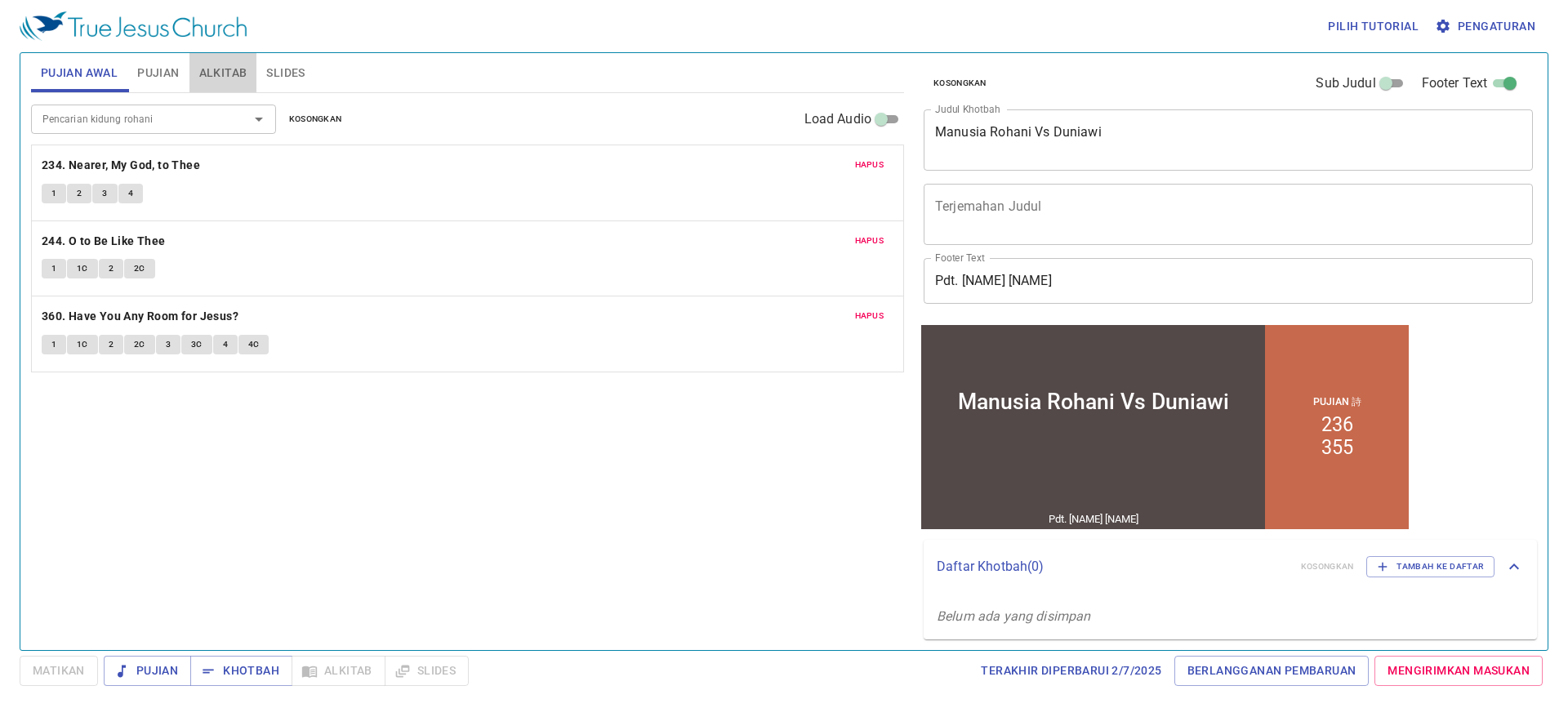 click on "Alkitab" at bounding box center [223, 73] 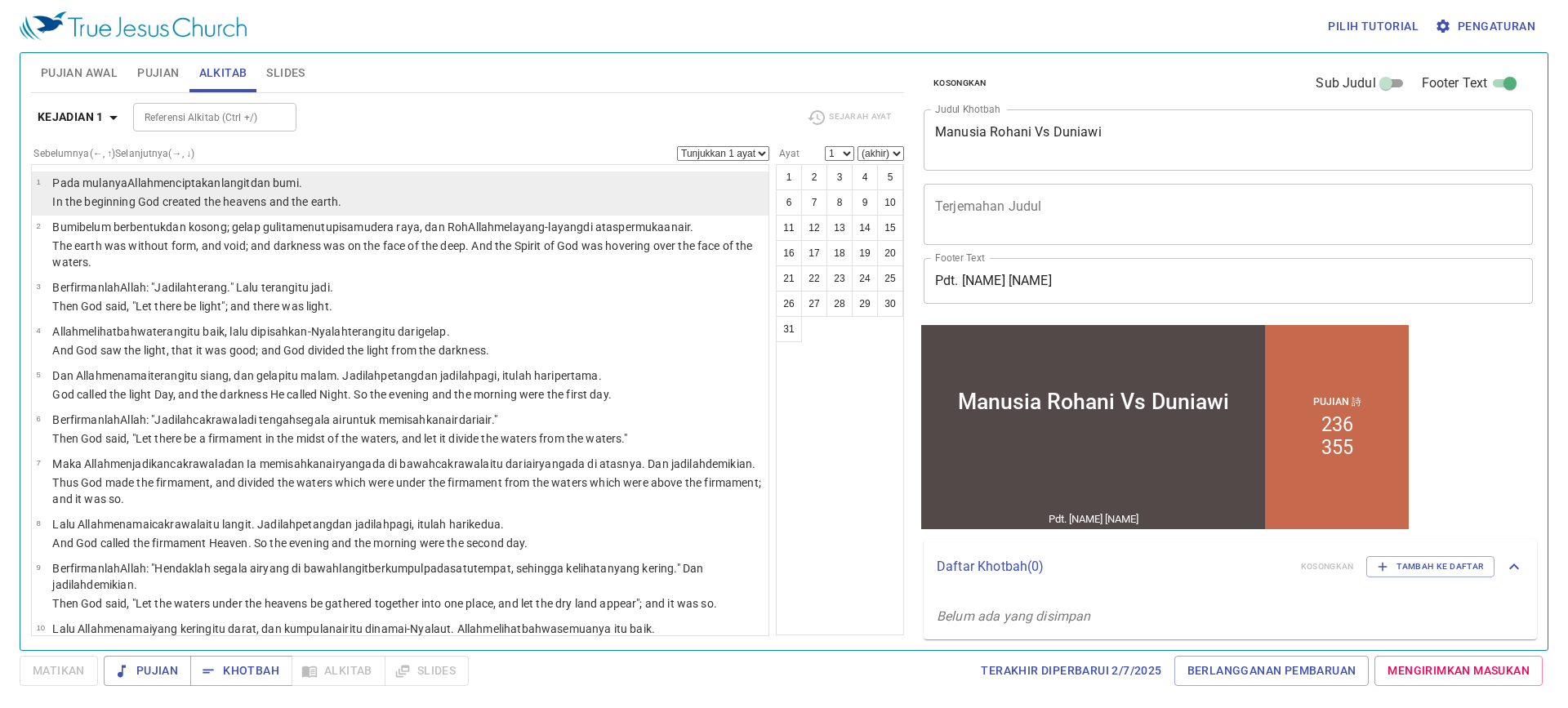 click on "menciptakan  langit  dan bumi ." at bounding box center [228, 183] 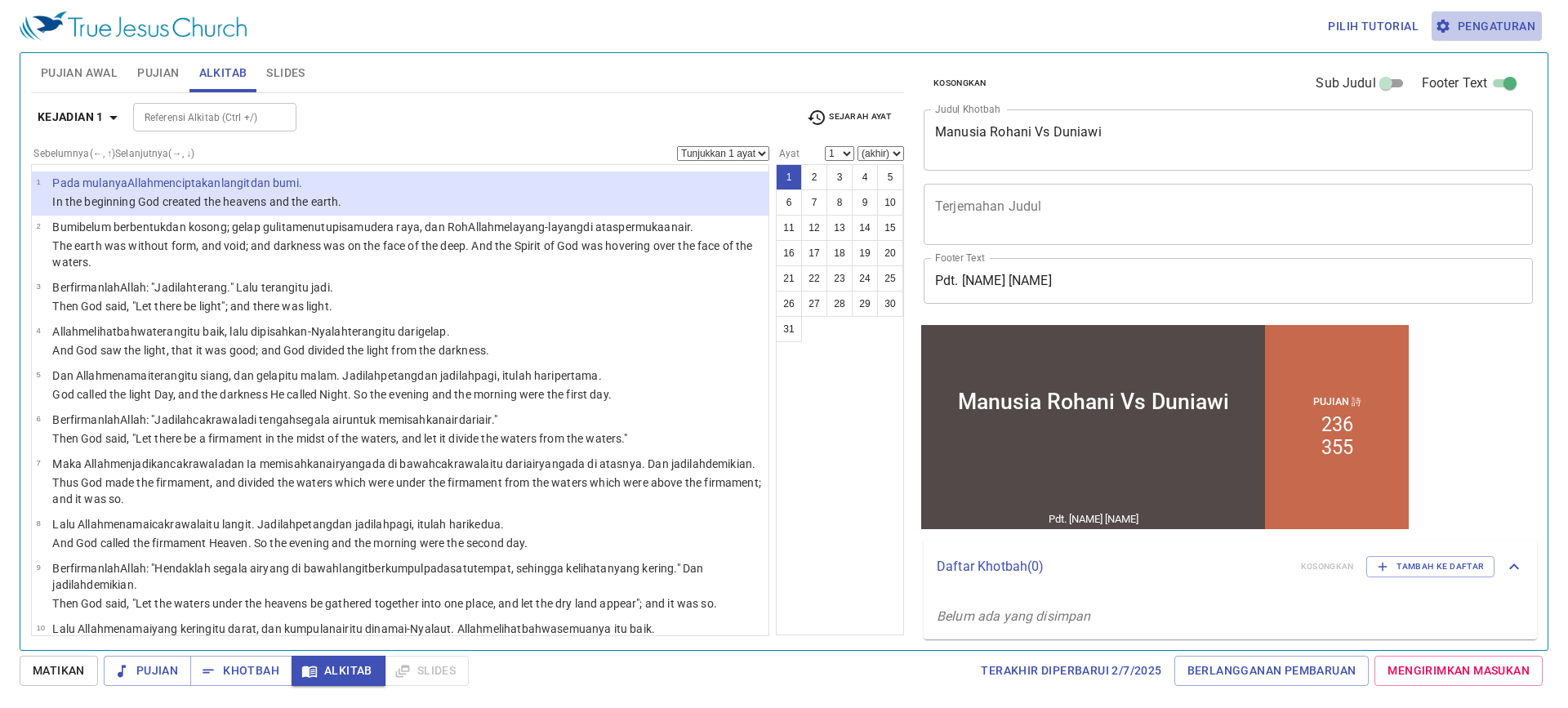 click on "Pengaturan" at bounding box center [1486, 26] 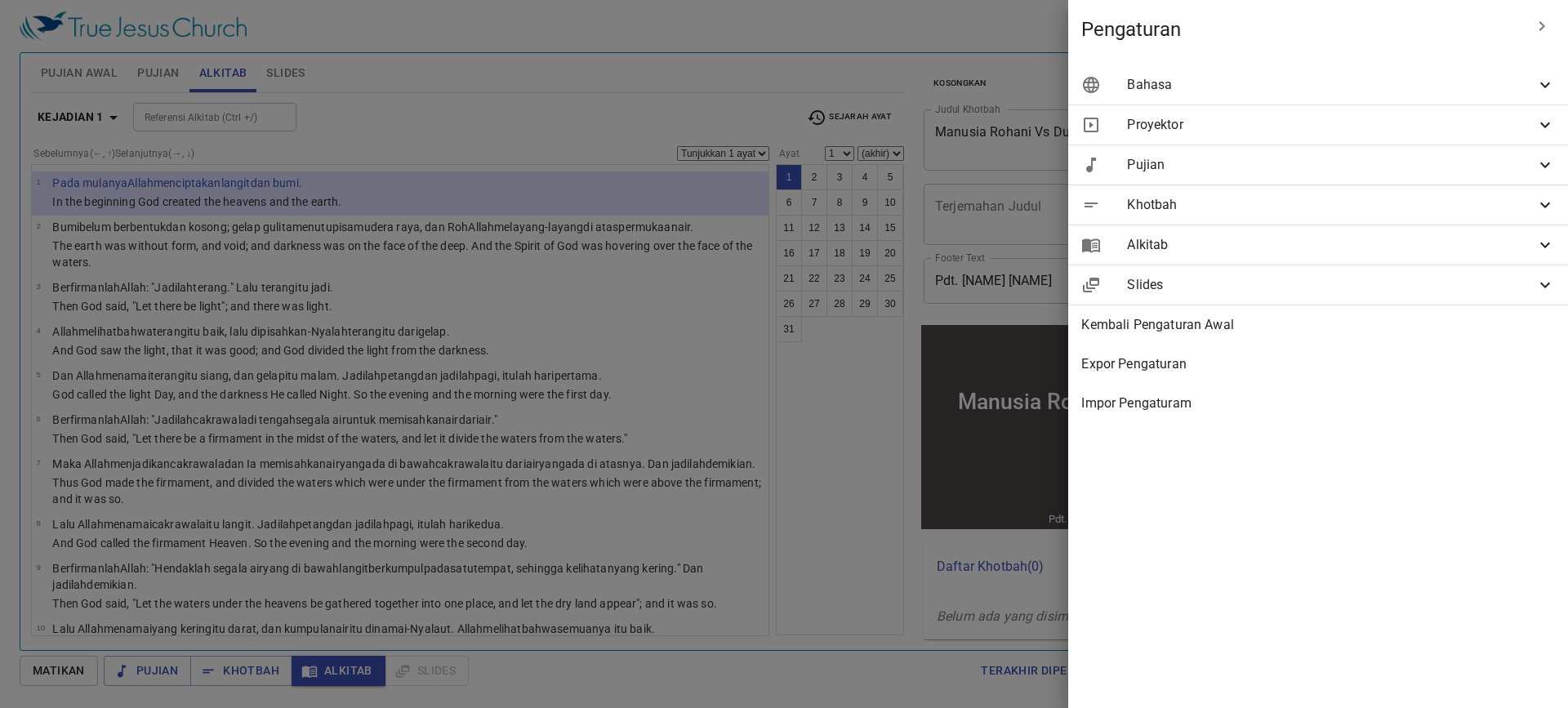 click on "Alkitab" at bounding box center [1331, 245] 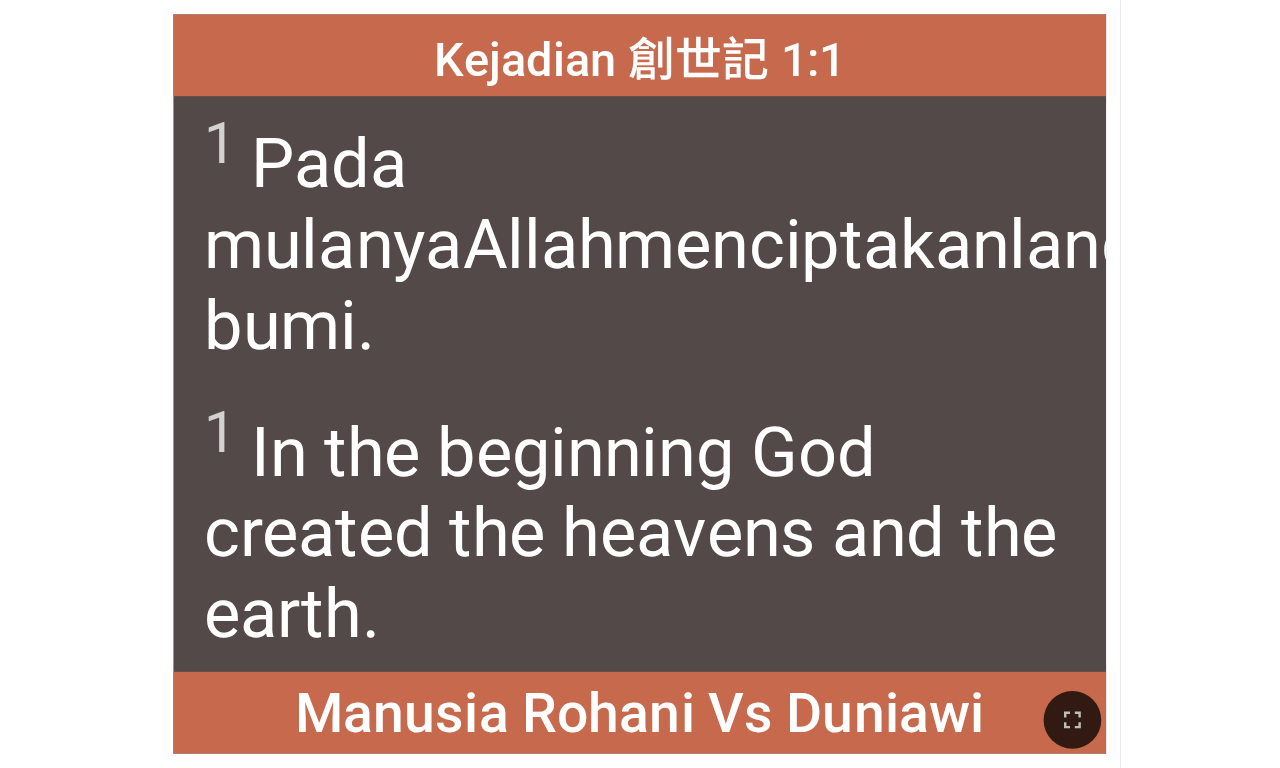 scroll, scrollTop: 0, scrollLeft: 0, axis: both 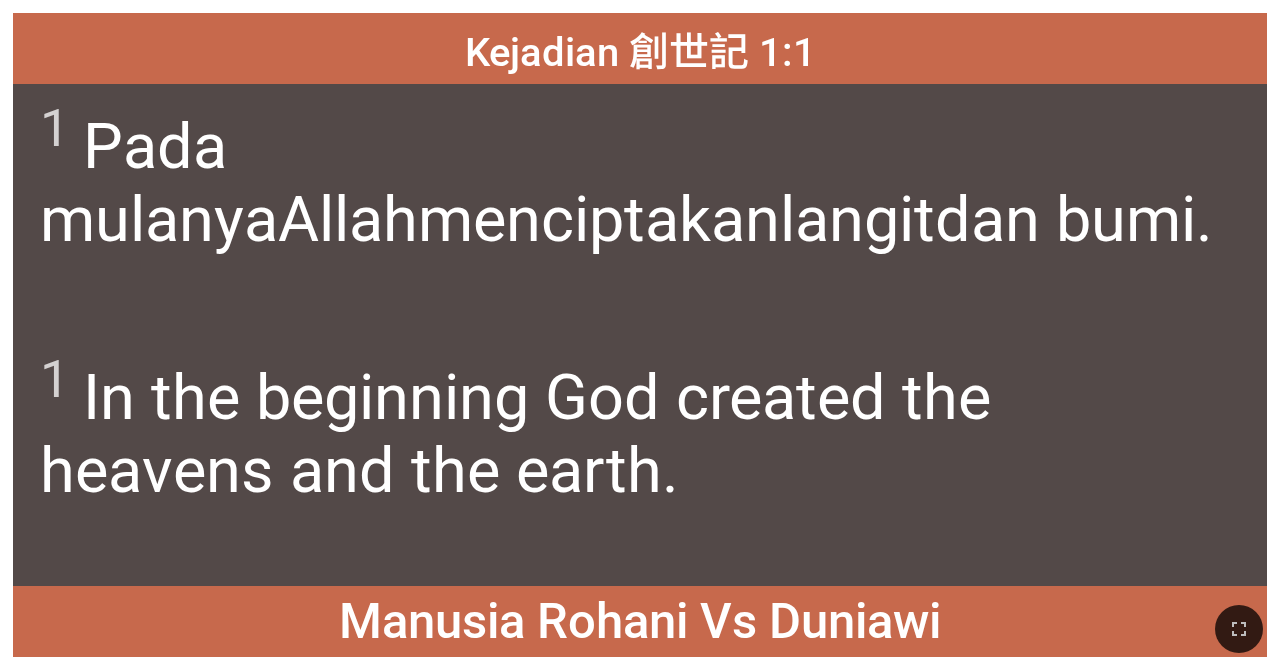drag, startPoint x: 1251, startPoint y: 631, endPoint x: 1255, endPoint y: 678, distance: 47.169907 